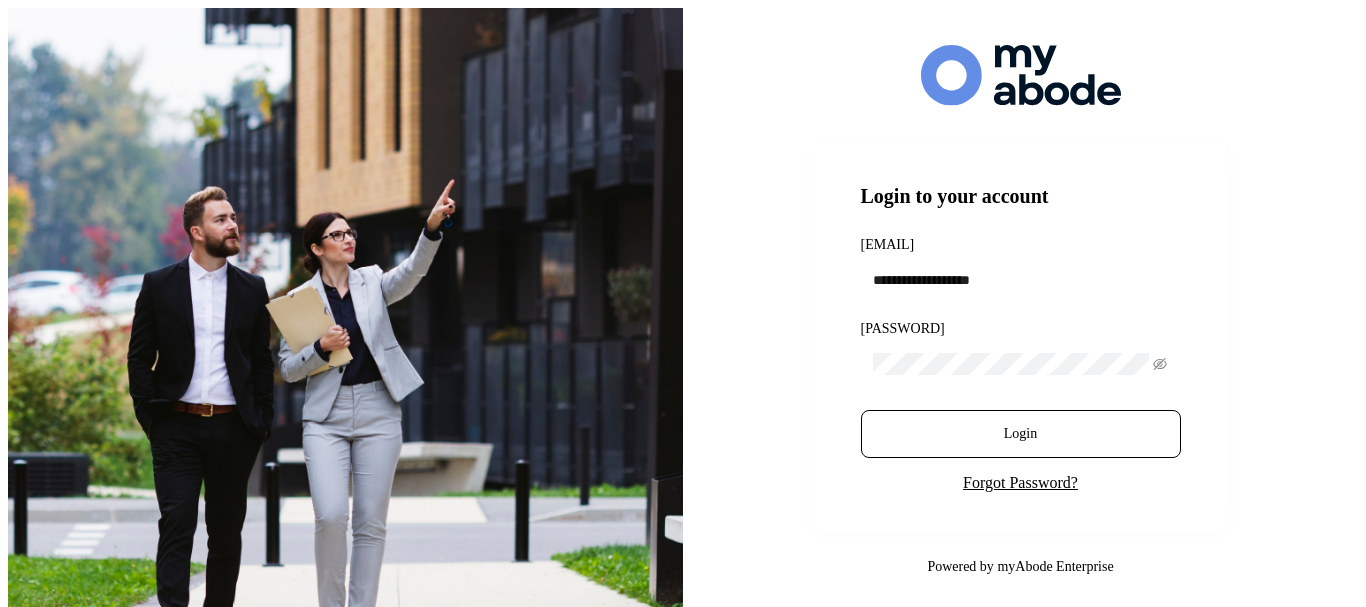scroll, scrollTop: 0, scrollLeft: 0, axis: both 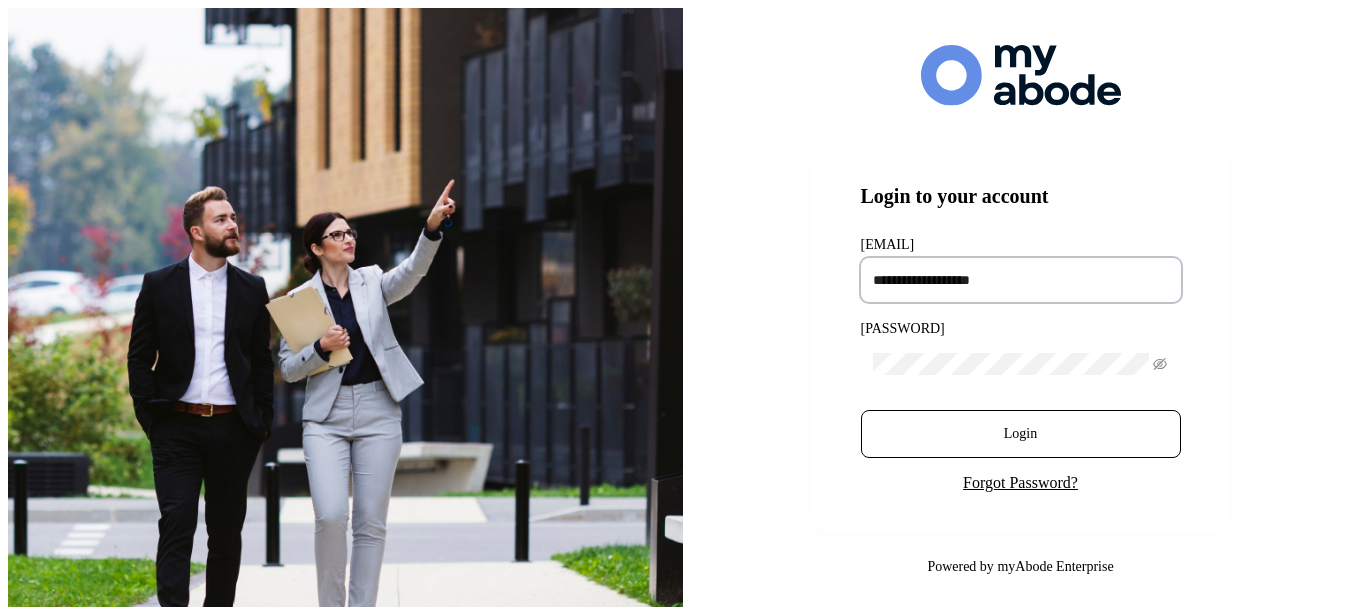 click at bounding box center [1021, 280] 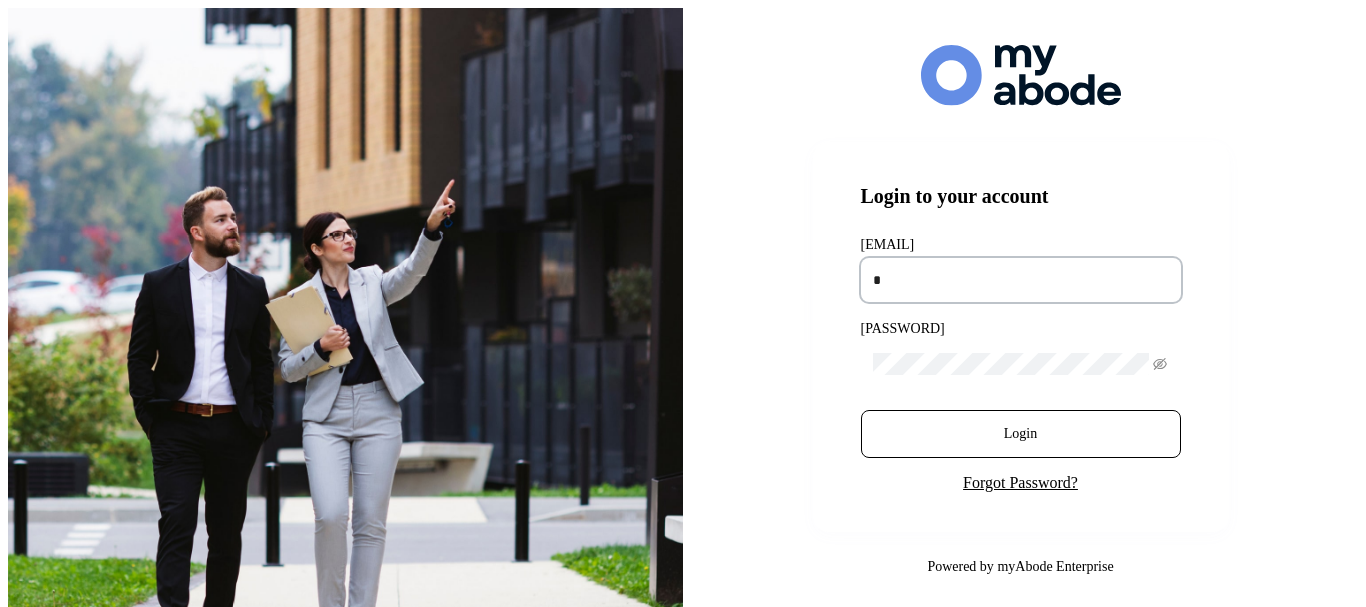 type on "**********" 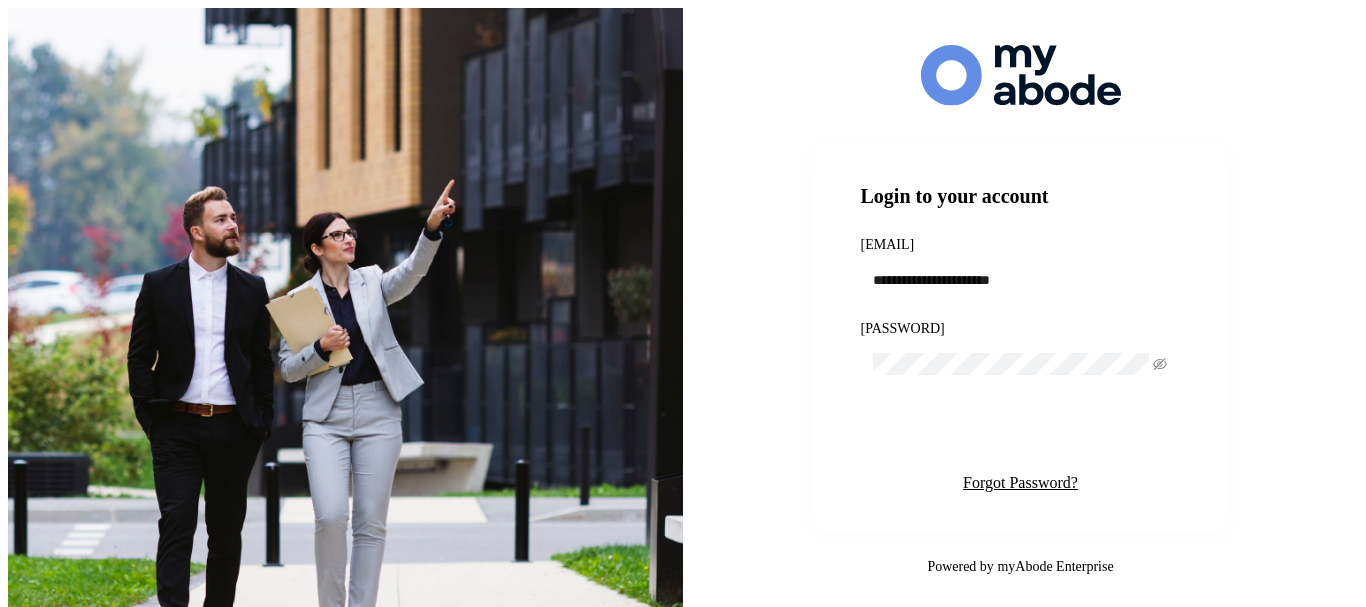 click on "Login" at bounding box center (1021, 434) 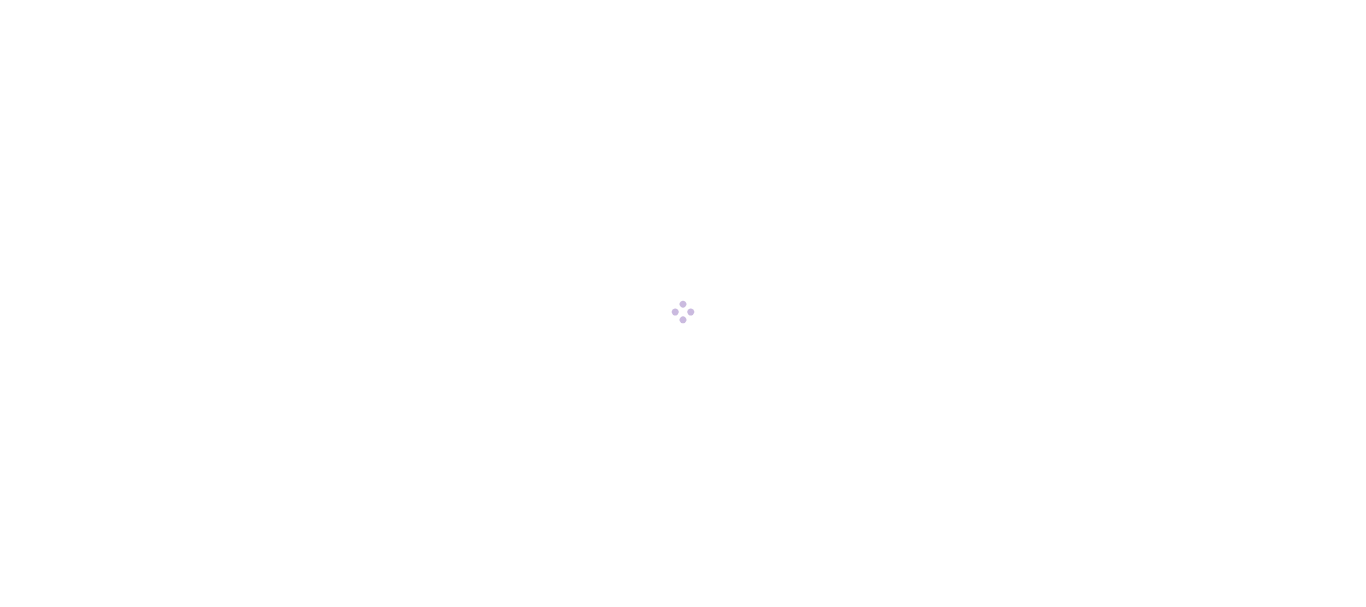 scroll, scrollTop: 0, scrollLeft: 0, axis: both 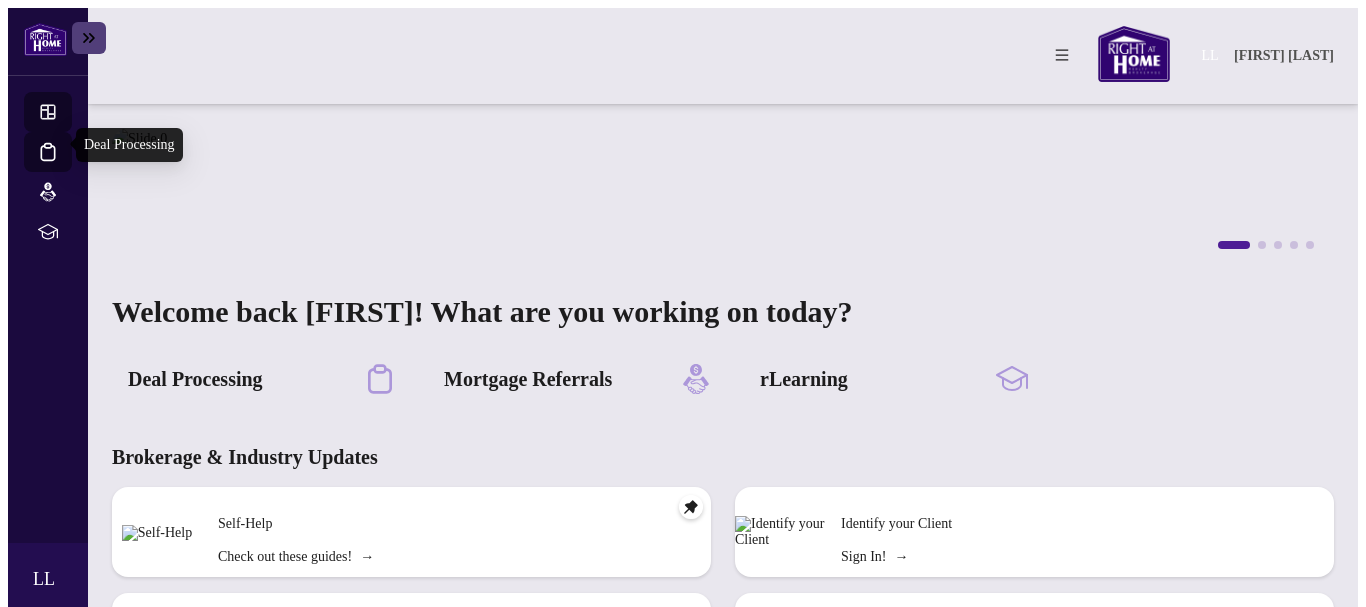 click on "Deal Processing" at bounding box center [66, 165] 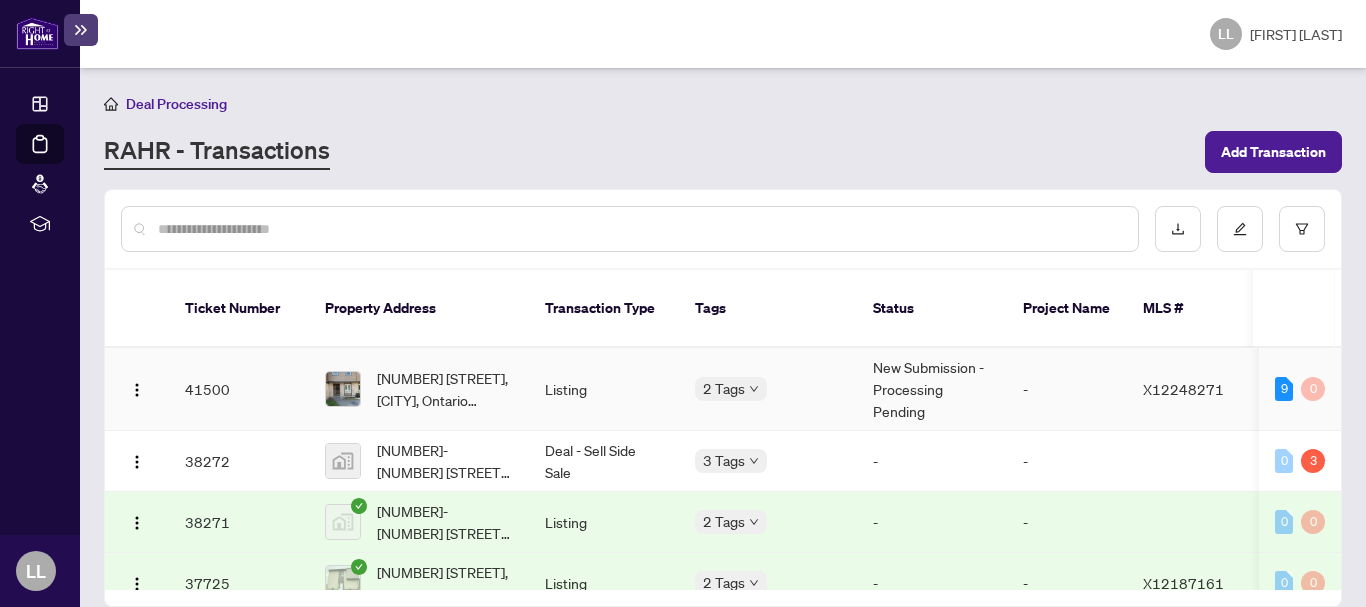 click on "41500" at bounding box center [239, 389] 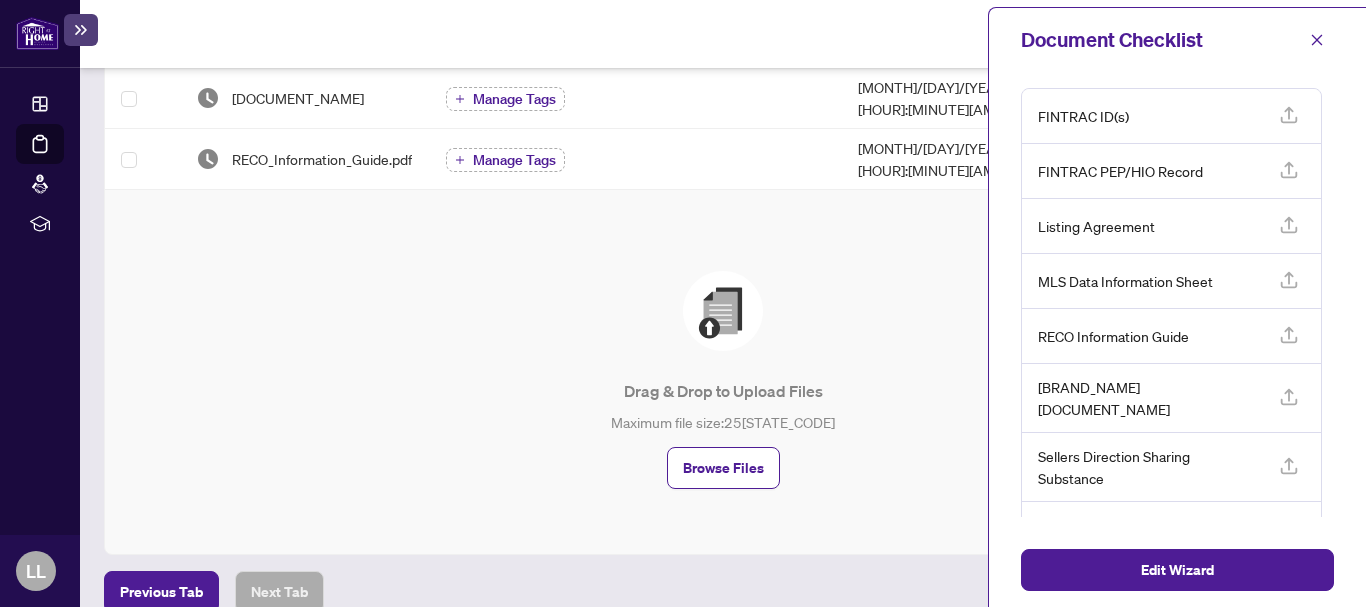 scroll, scrollTop: 844, scrollLeft: 0, axis: vertical 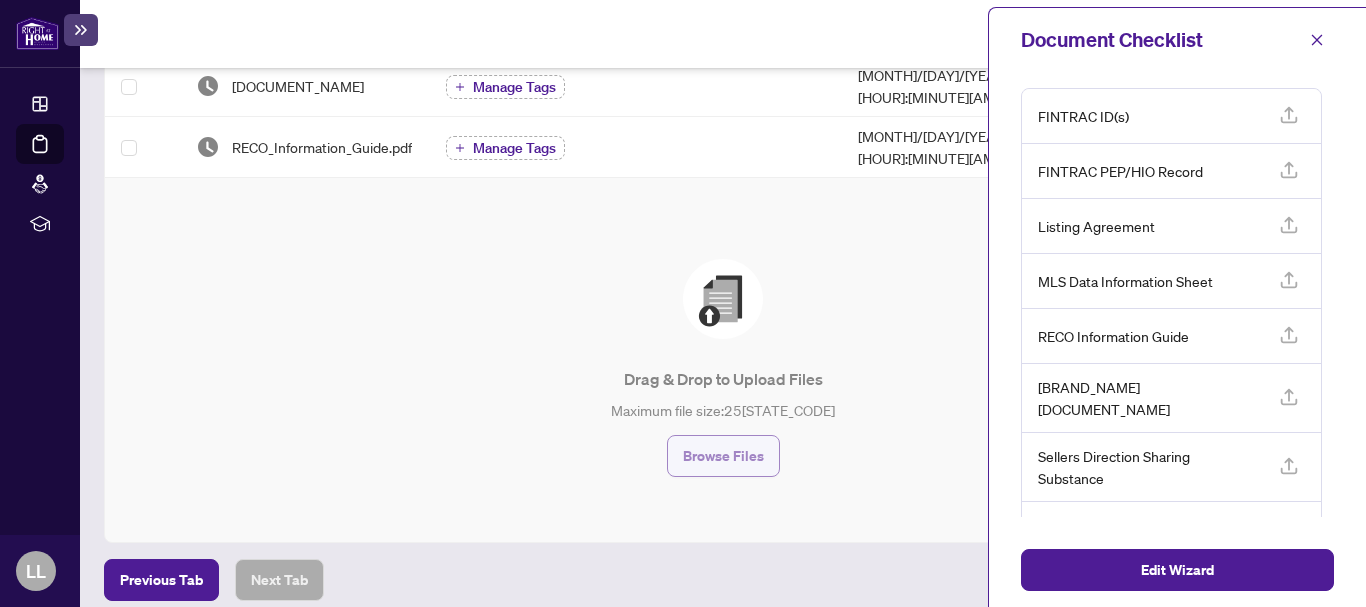 click on "Browse Files" at bounding box center [723, 456] 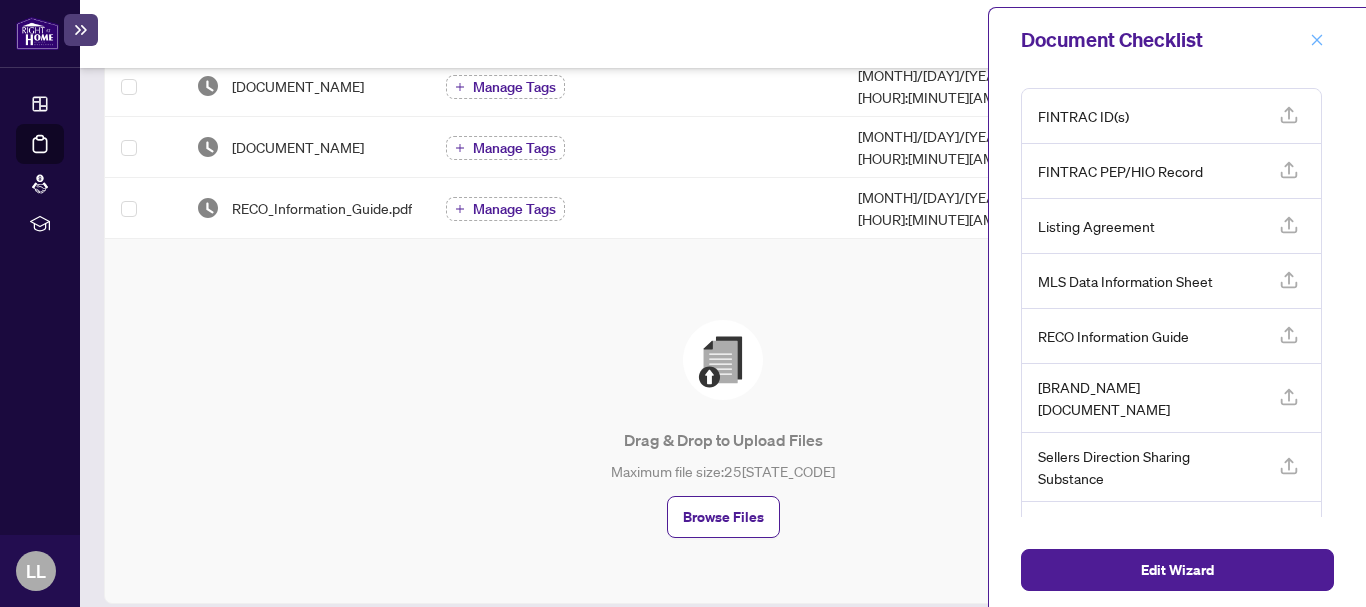 click at bounding box center (1317, 40) 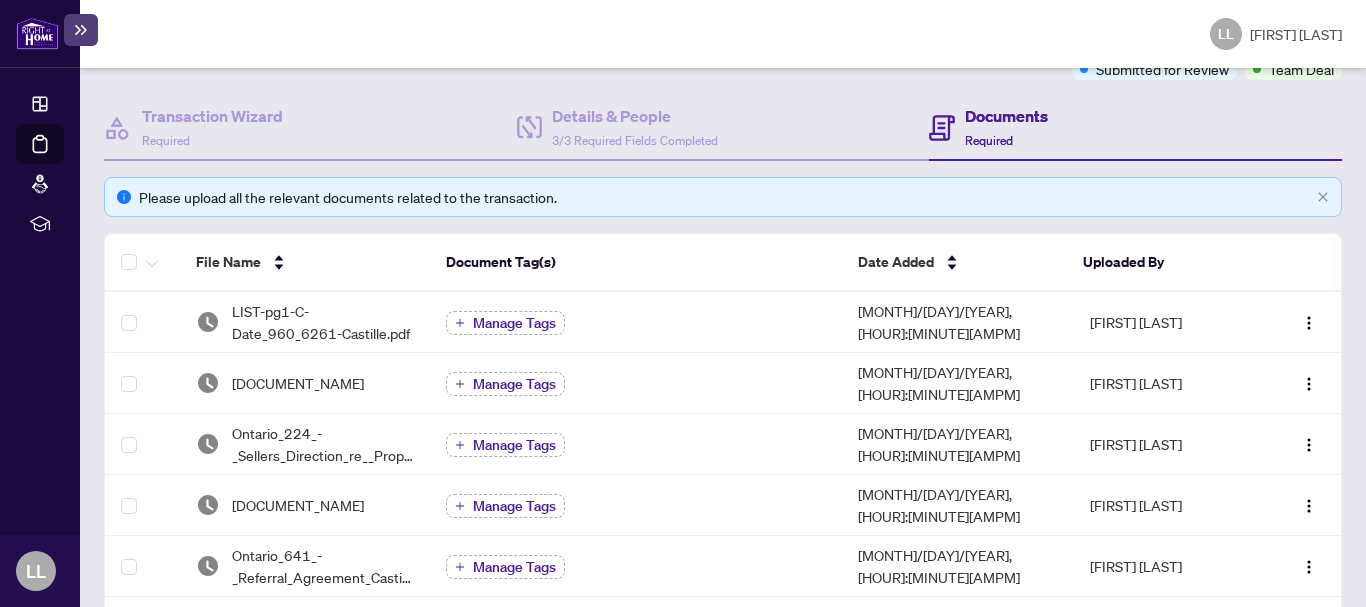 scroll, scrollTop: 0, scrollLeft: 0, axis: both 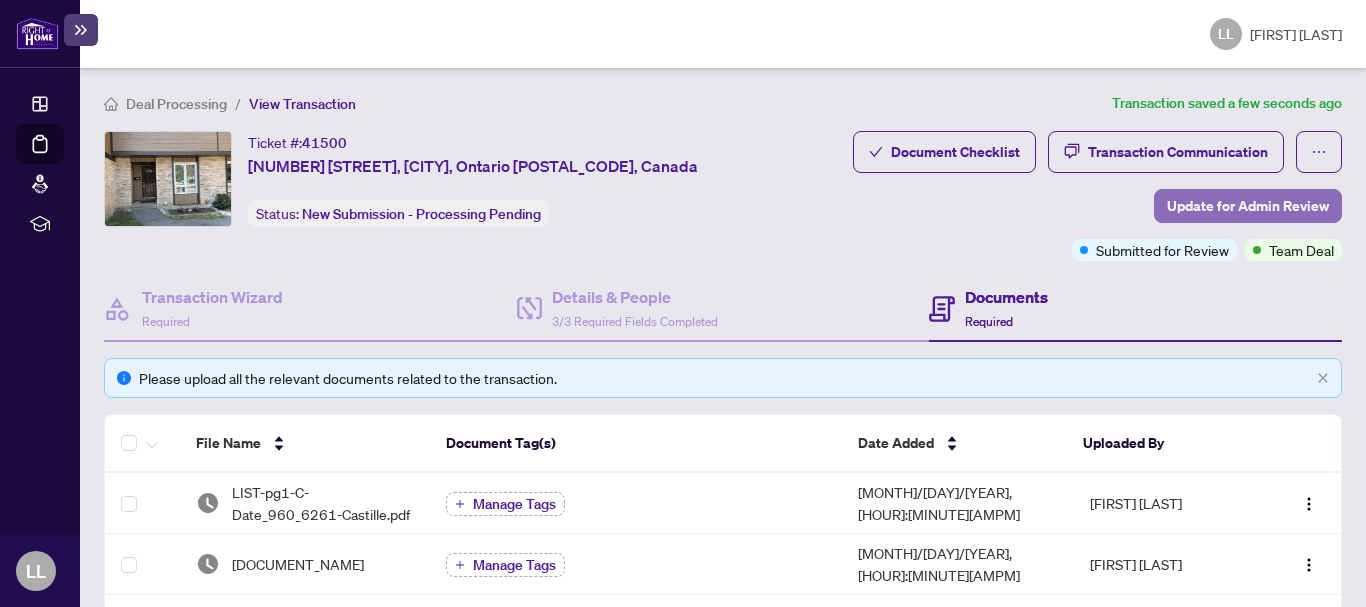 click on "Update for Admin Review" at bounding box center (1248, 206) 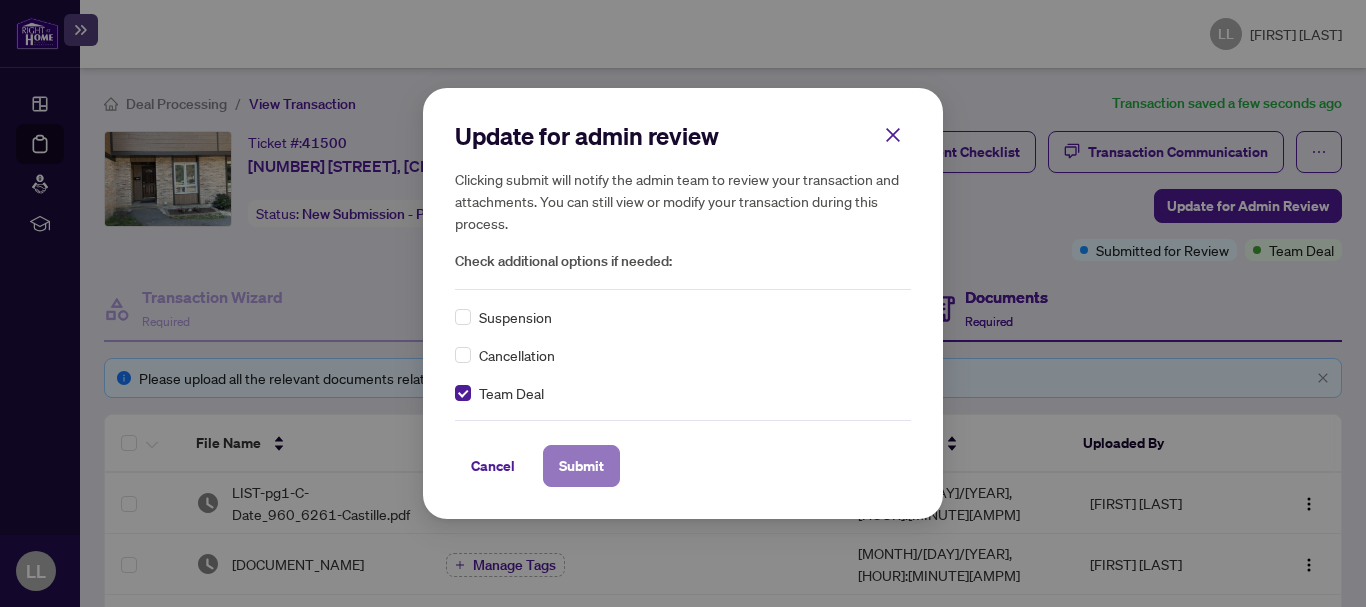 click on "Submit" at bounding box center [581, 466] 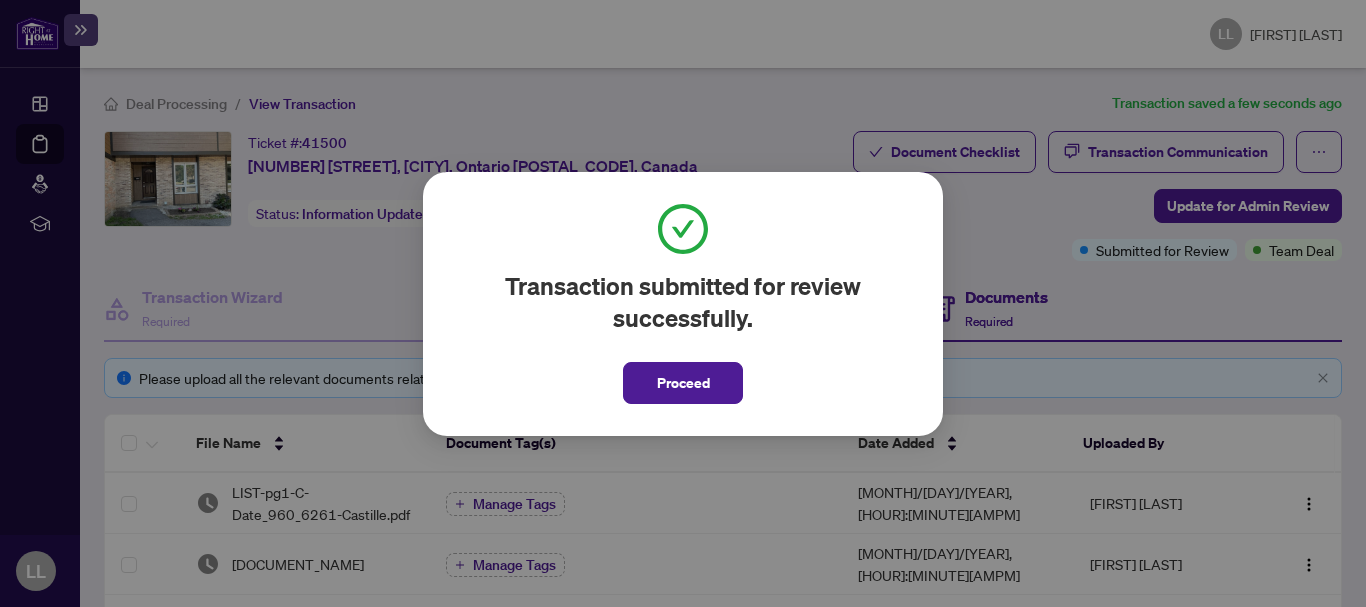 click on "Transaction submitted for review successfully. Proceed Cancel OK" at bounding box center [683, 303] 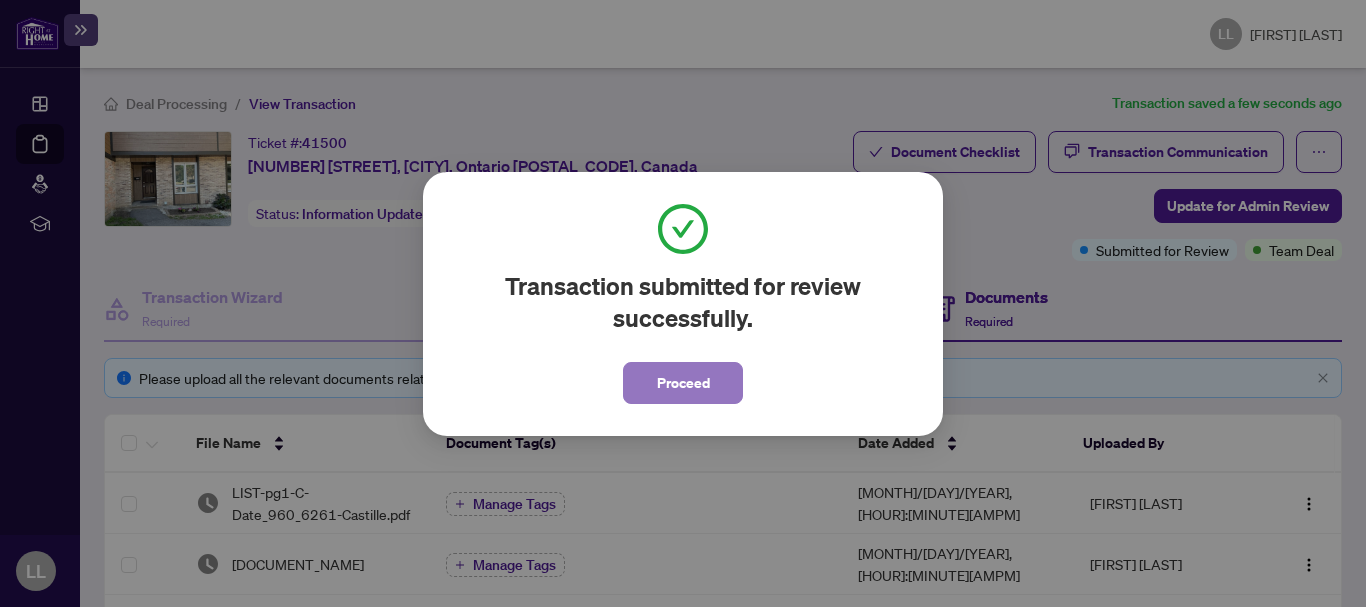 click on "Proceed" at bounding box center (683, 383) 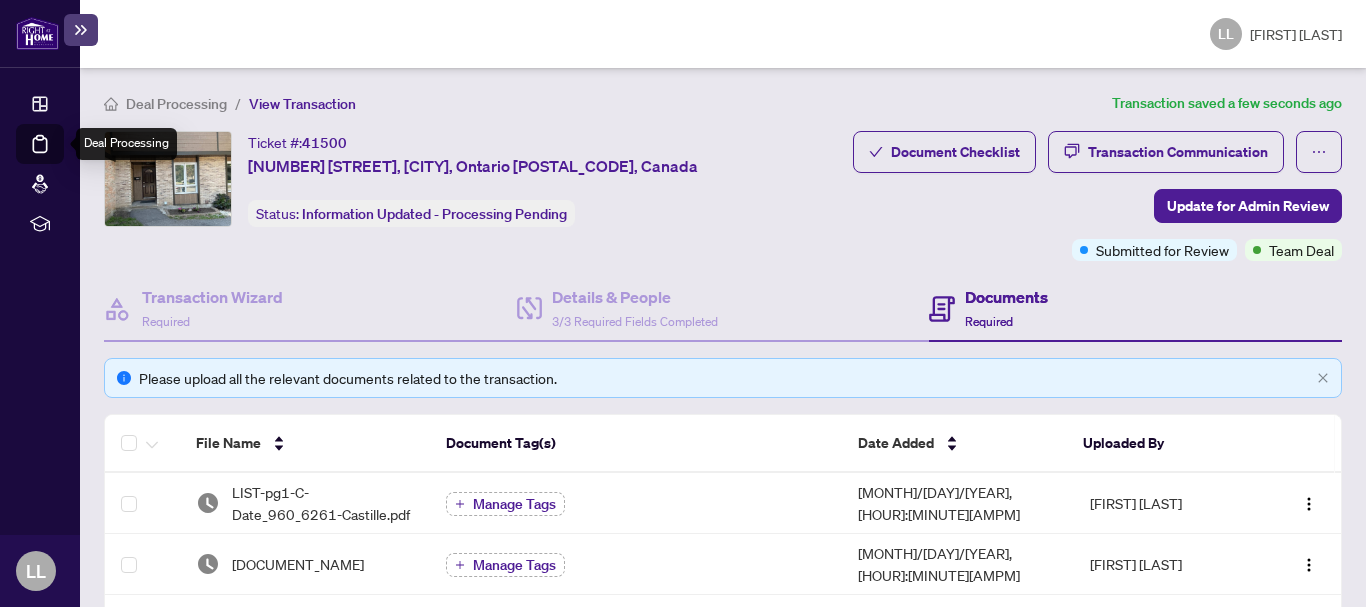 click on "Deal Processing" at bounding box center [63, 158] 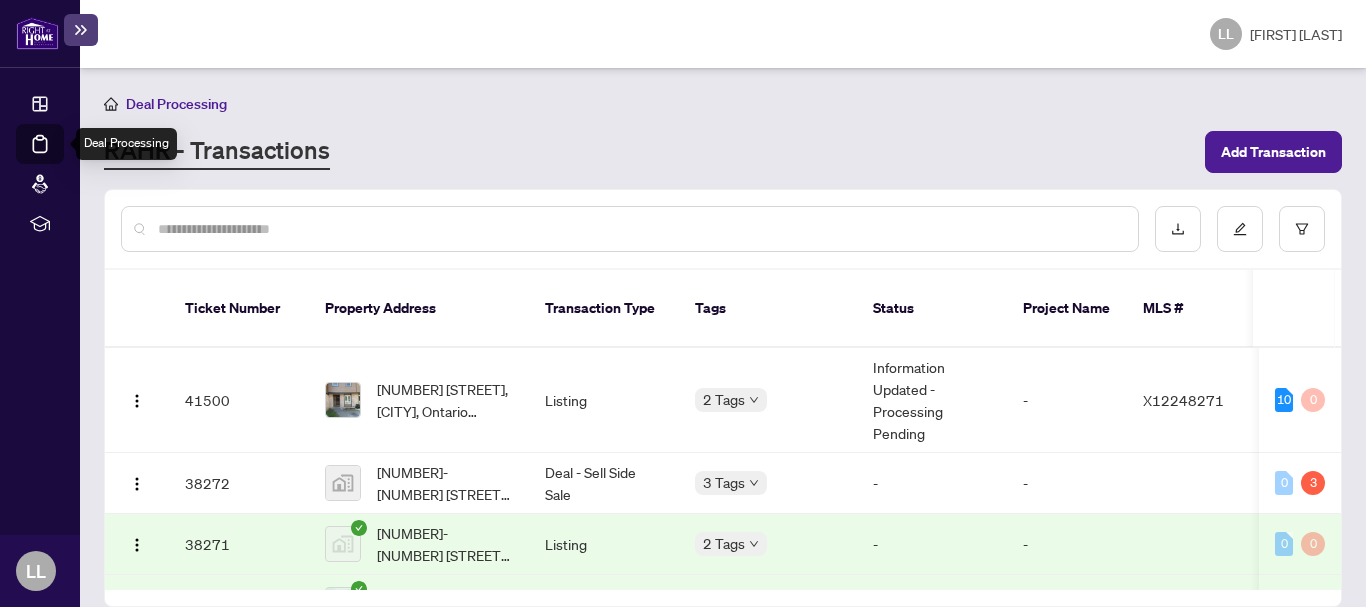 click on "Deal Processing" at bounding box center [63, 158] 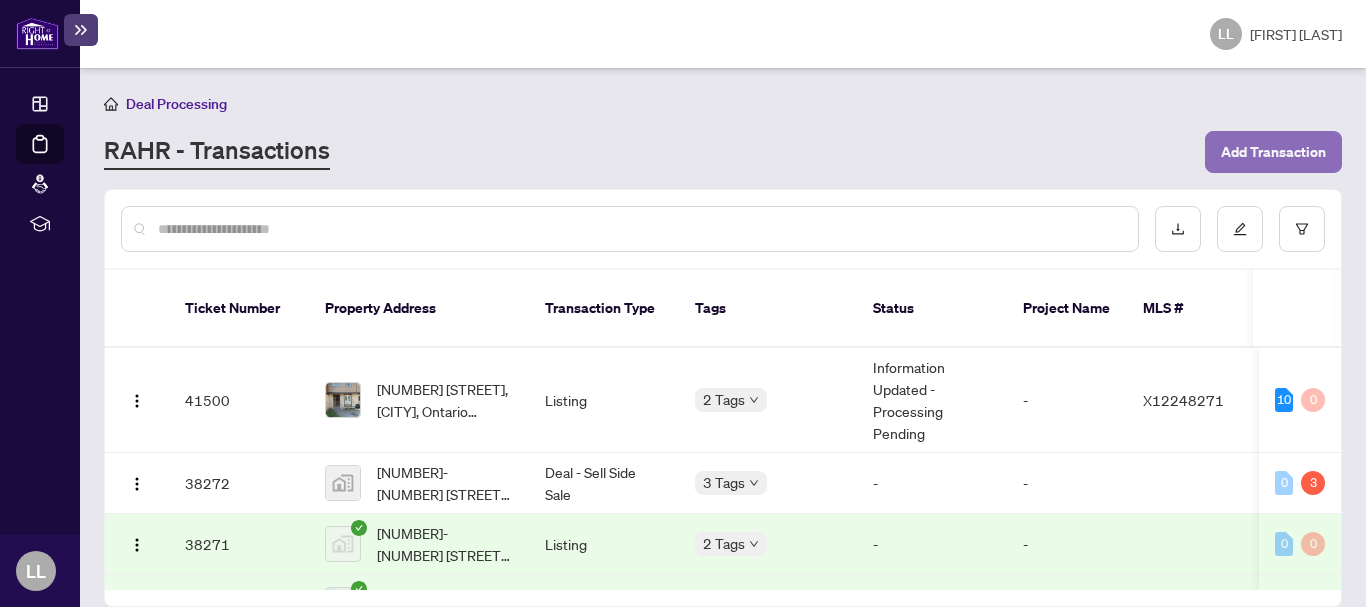 click on "Add Transaction" at bounding box center (1273, 152) 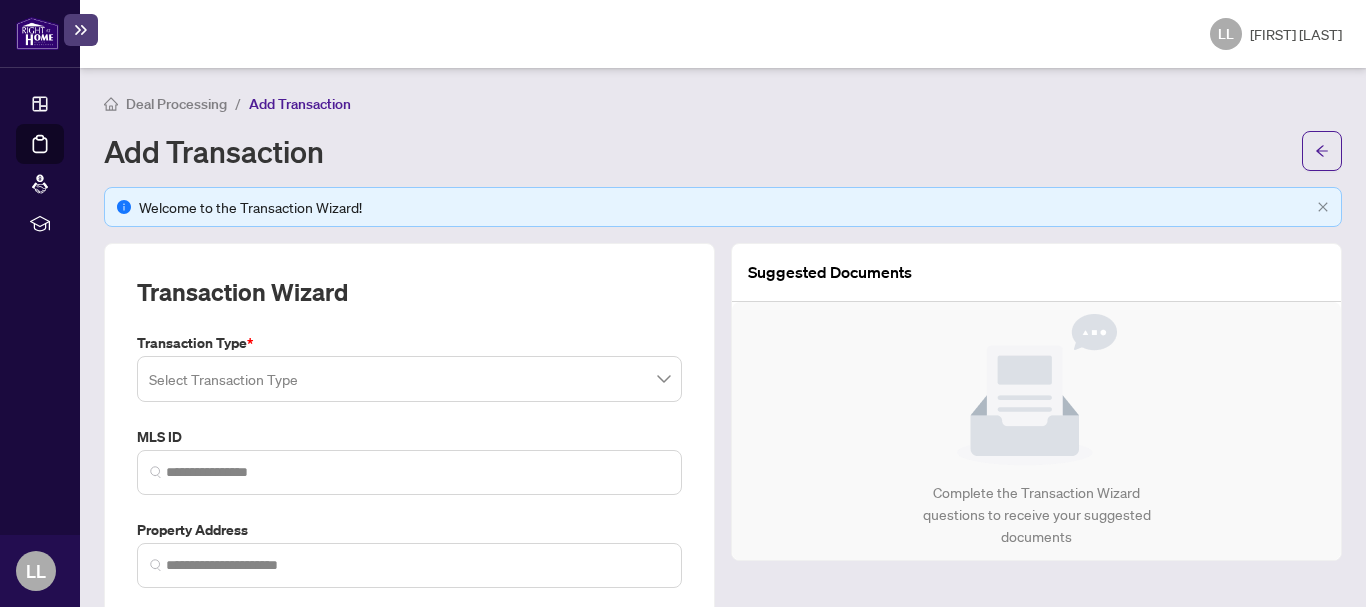 click at bounding box center [409, 379] 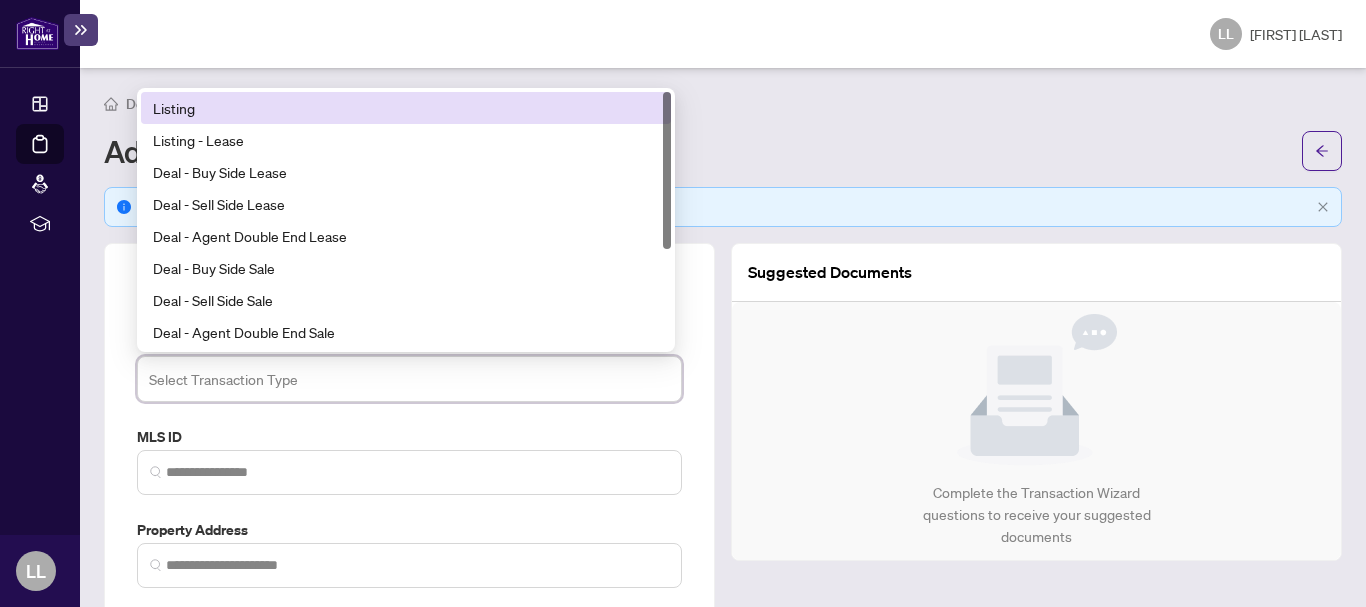 click on "Listing" at bounding box center [406, 108] 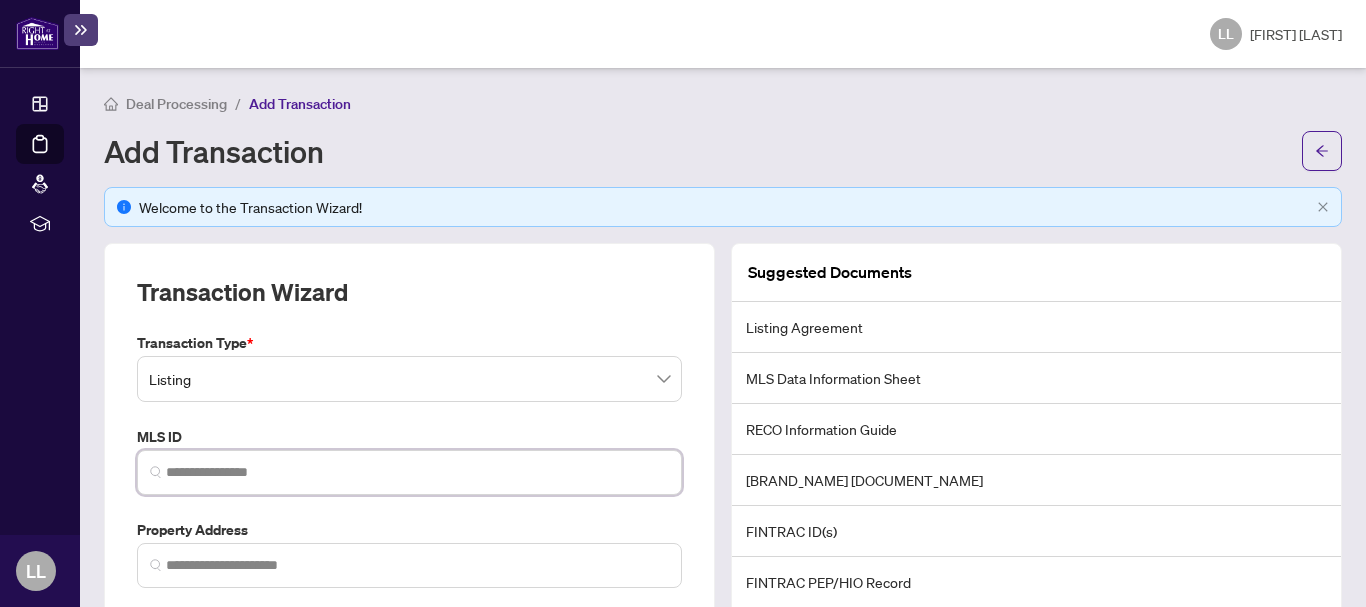click at bounding box center [417, 472] 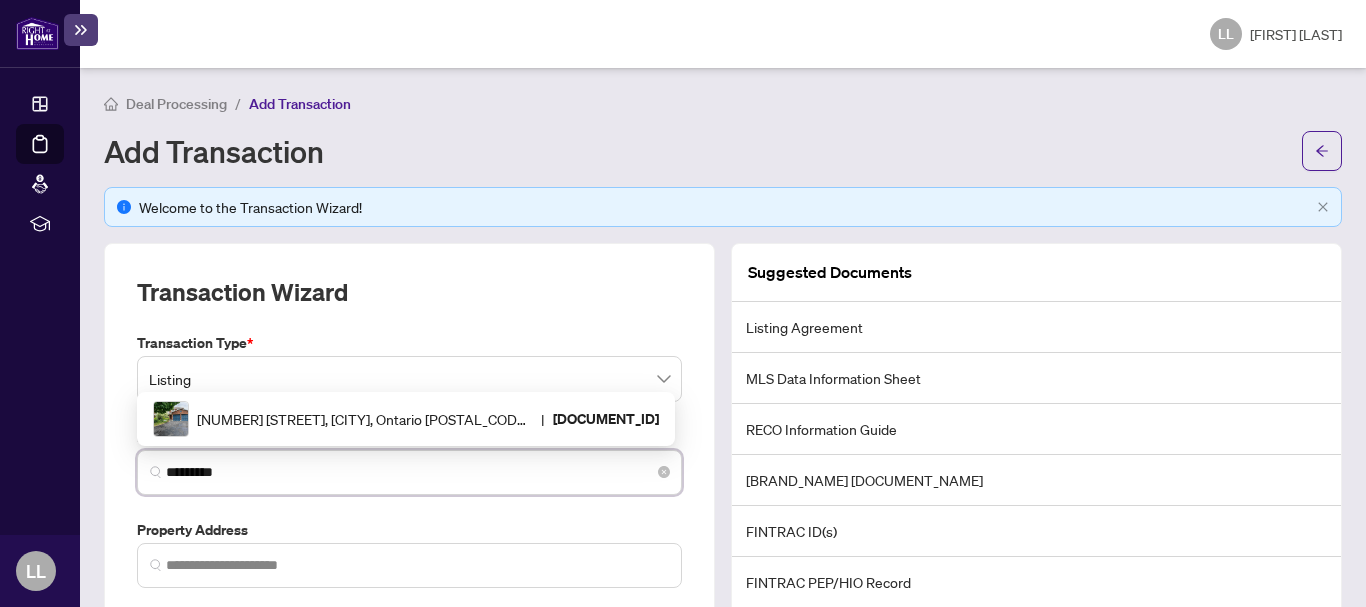 scroll, scrollTop: 0, scrollLeft: 0, axis: both 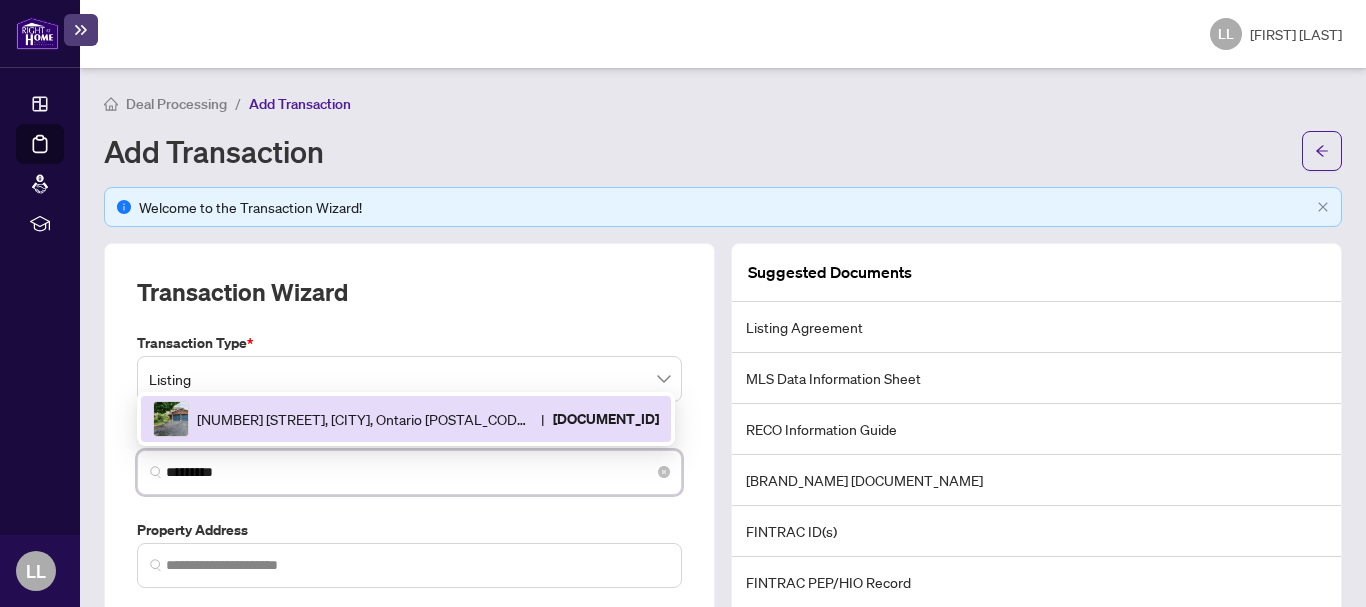 click on "[DOCUMENT_ID]" at bounding box center [606, 418] 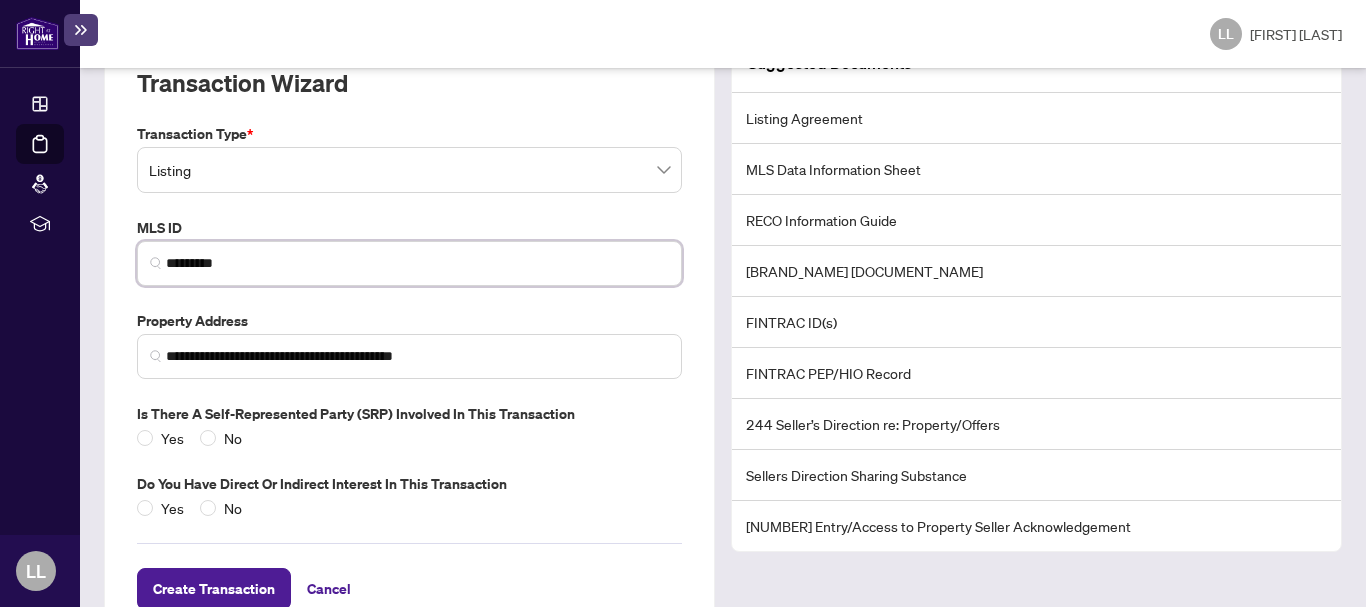 scroll, scrollTop: 268, scrollLeft: 0, axis: vertical 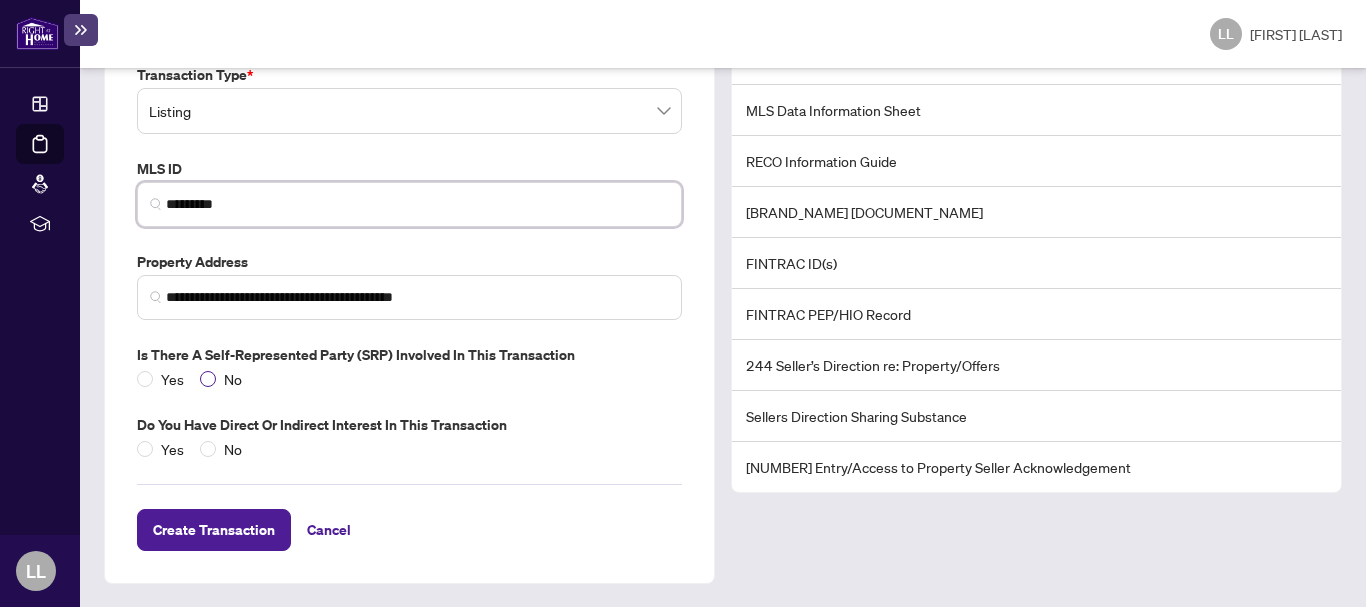type on "*********" 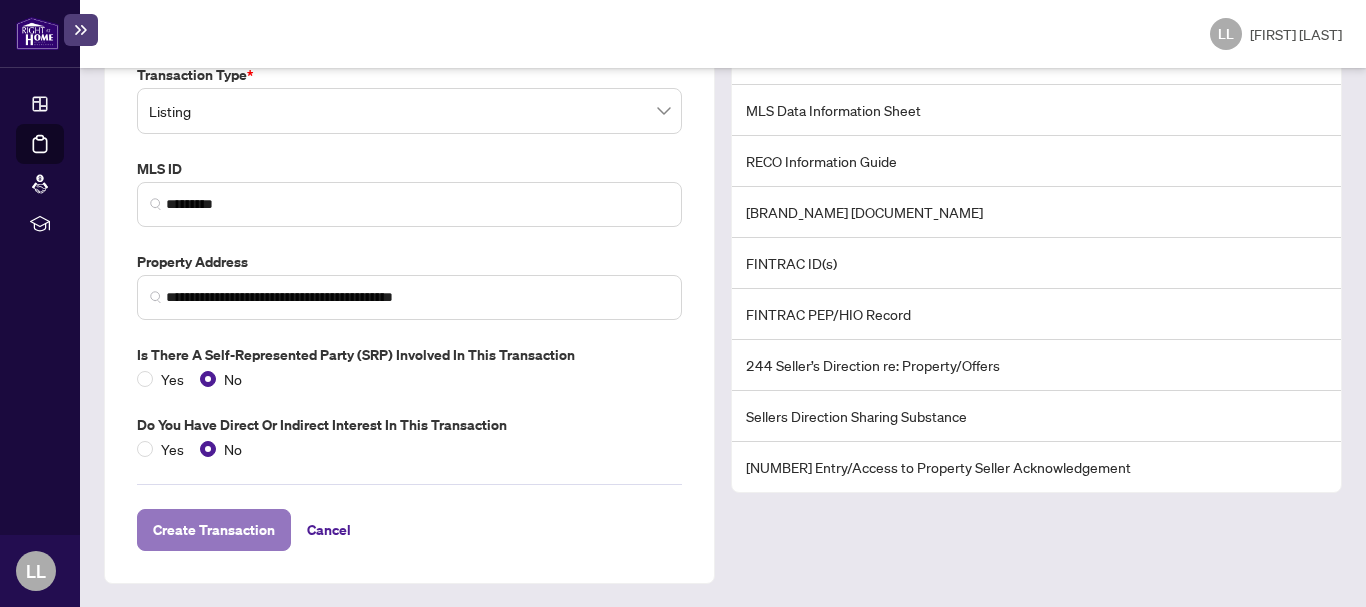 click on "Create Transaction" at bounding box center [214, 530] 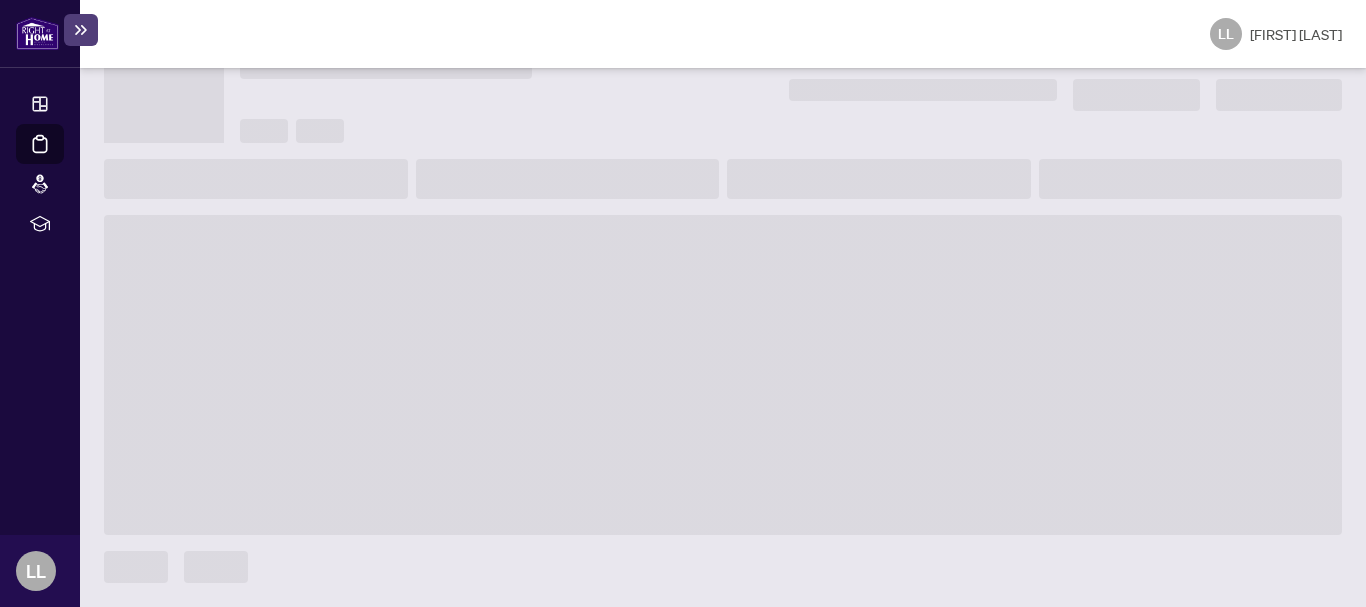 scroll, scrollTop: 107, scrollLeft: 0, axis: vertical 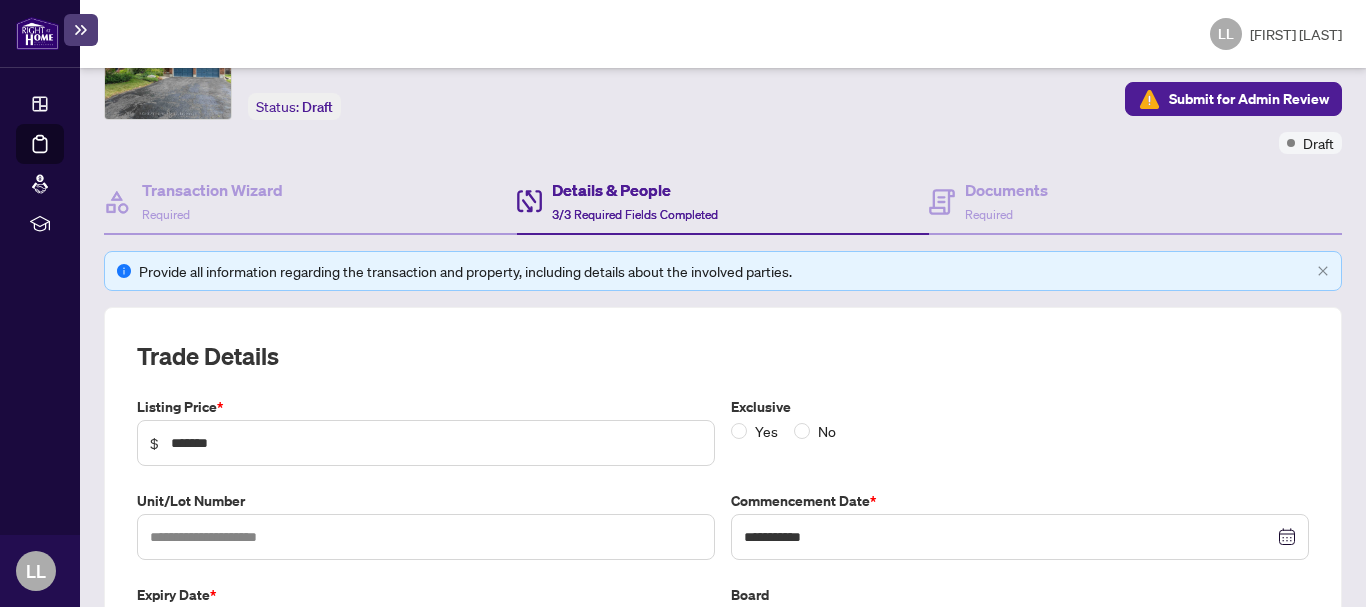click on "Details & People" at bounding box center [635, 190] 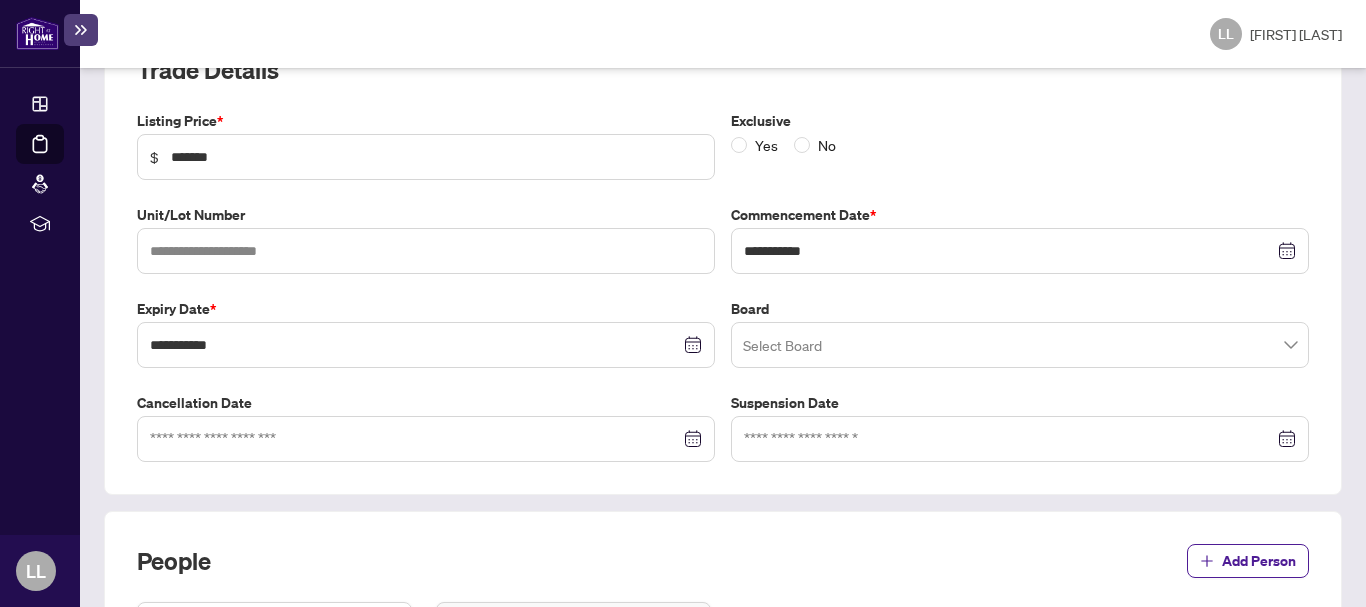 scroll, scrollTop: 388, scrollLeft: 0, axis: vertical 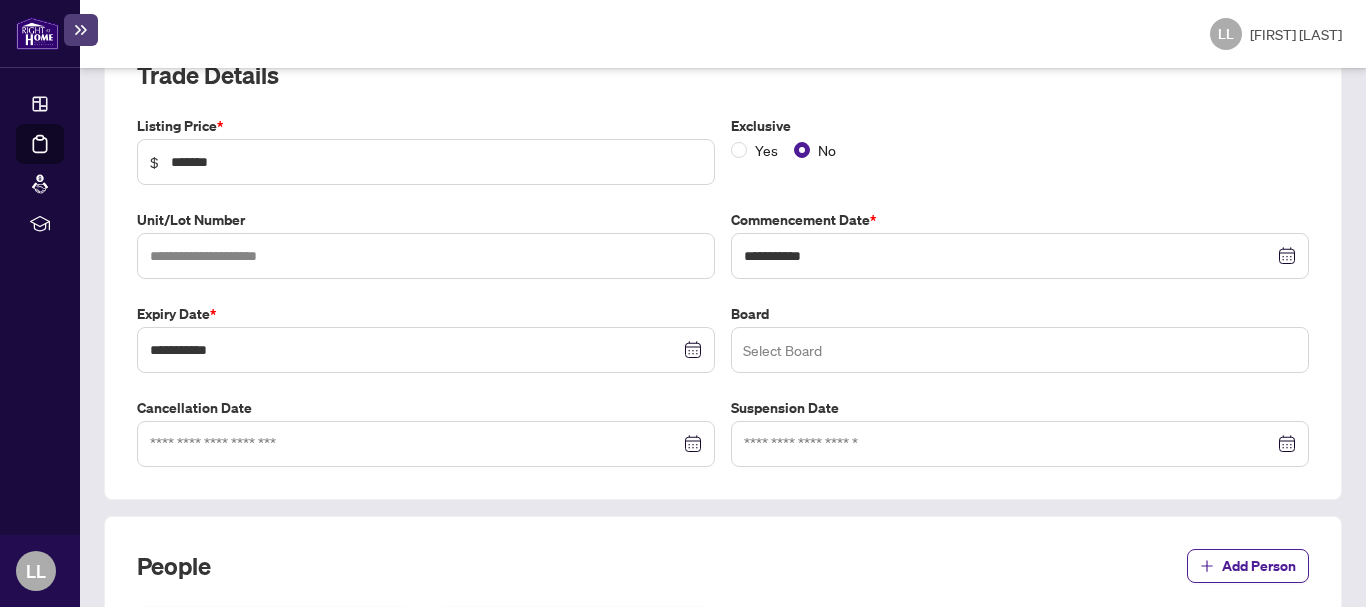 click at bounding box center (1020, 350) 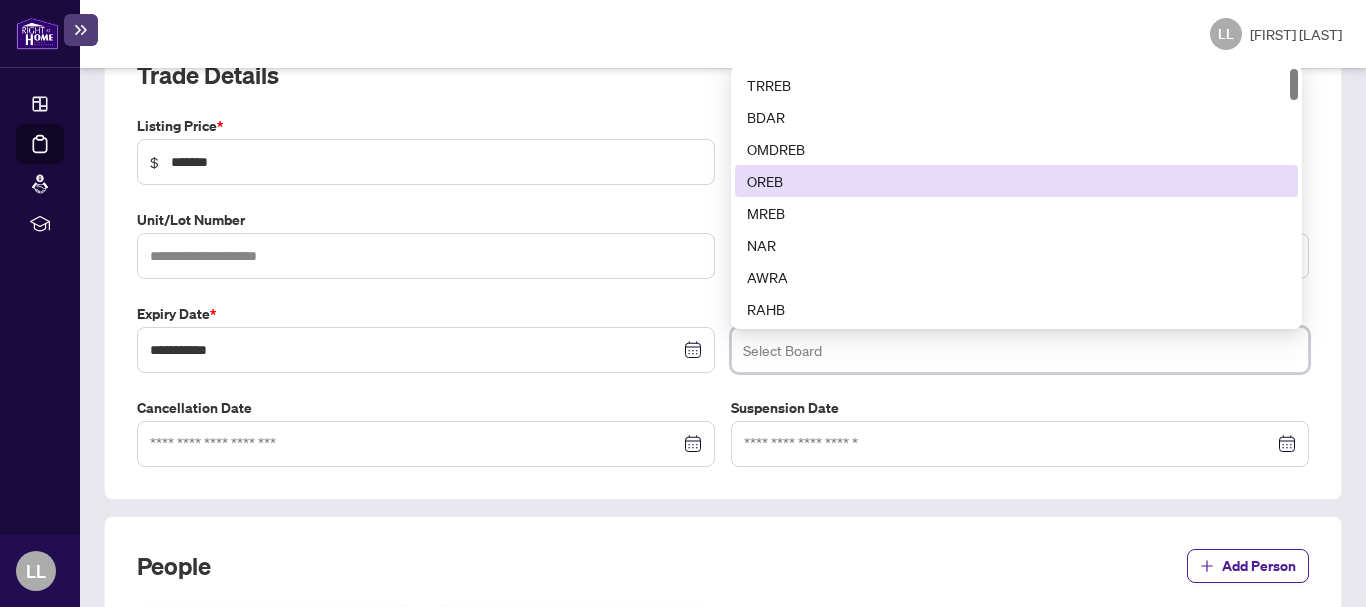 click on "OREB" at bounding box center [1016, 181] 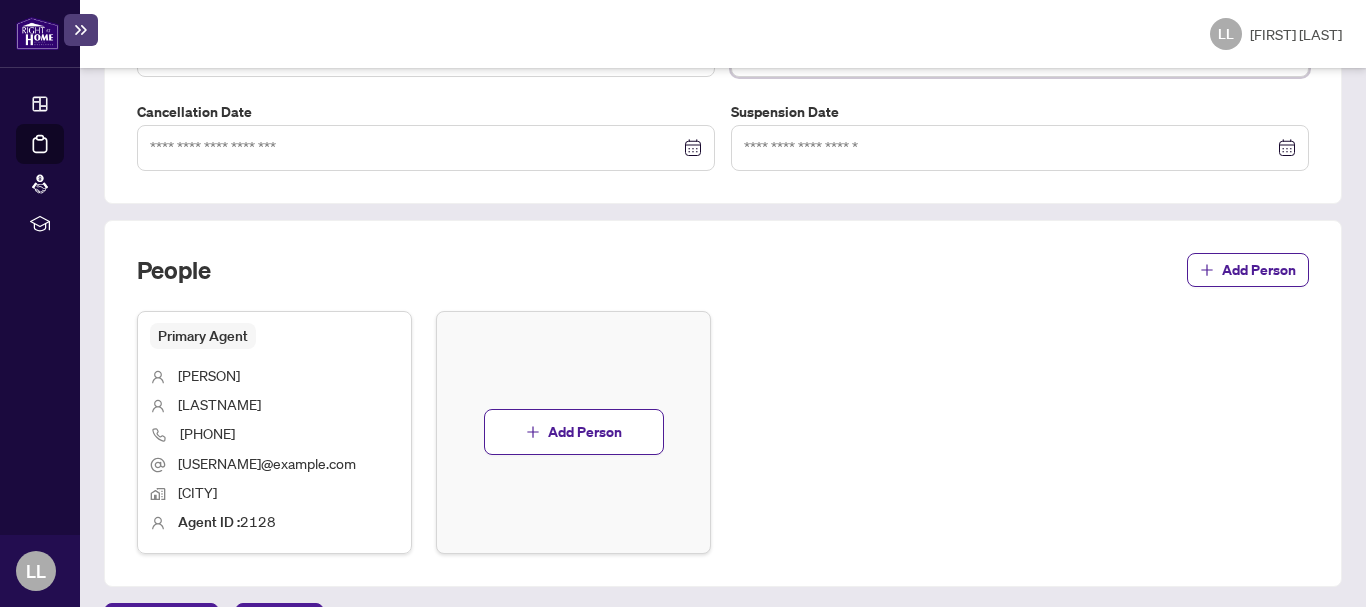 scroll, scrollTop: 744, scrollLeft: 0, axis: vertical 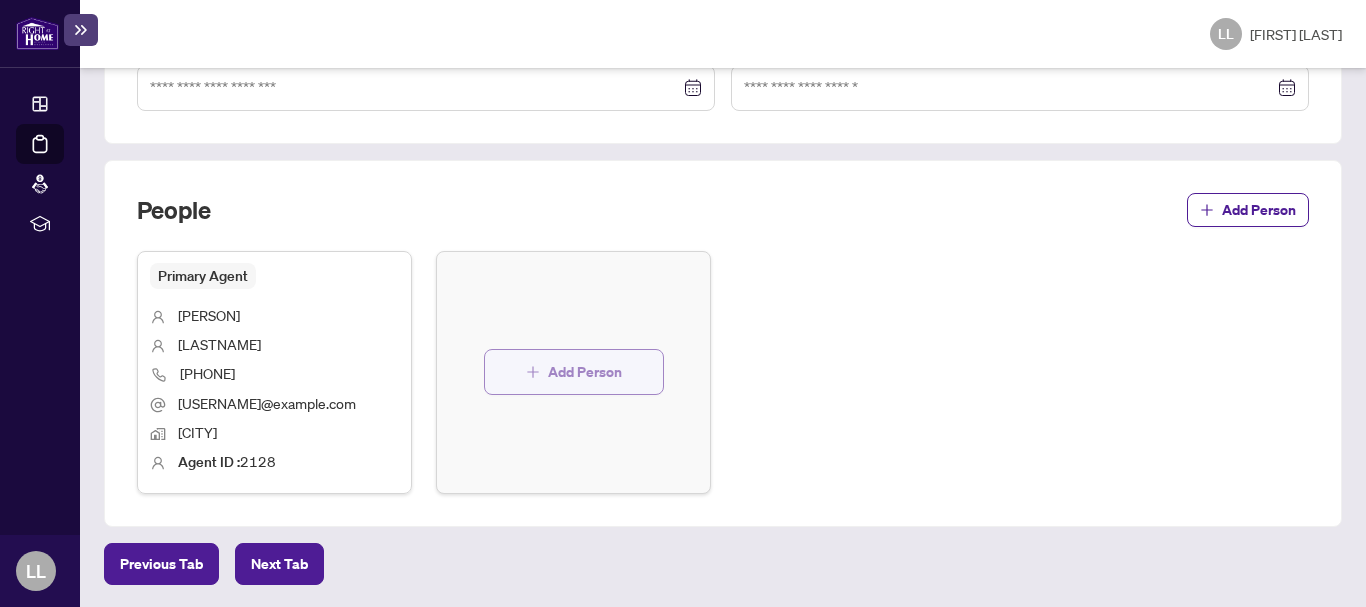 click on "Add Person" at bounding box center [585, 372] 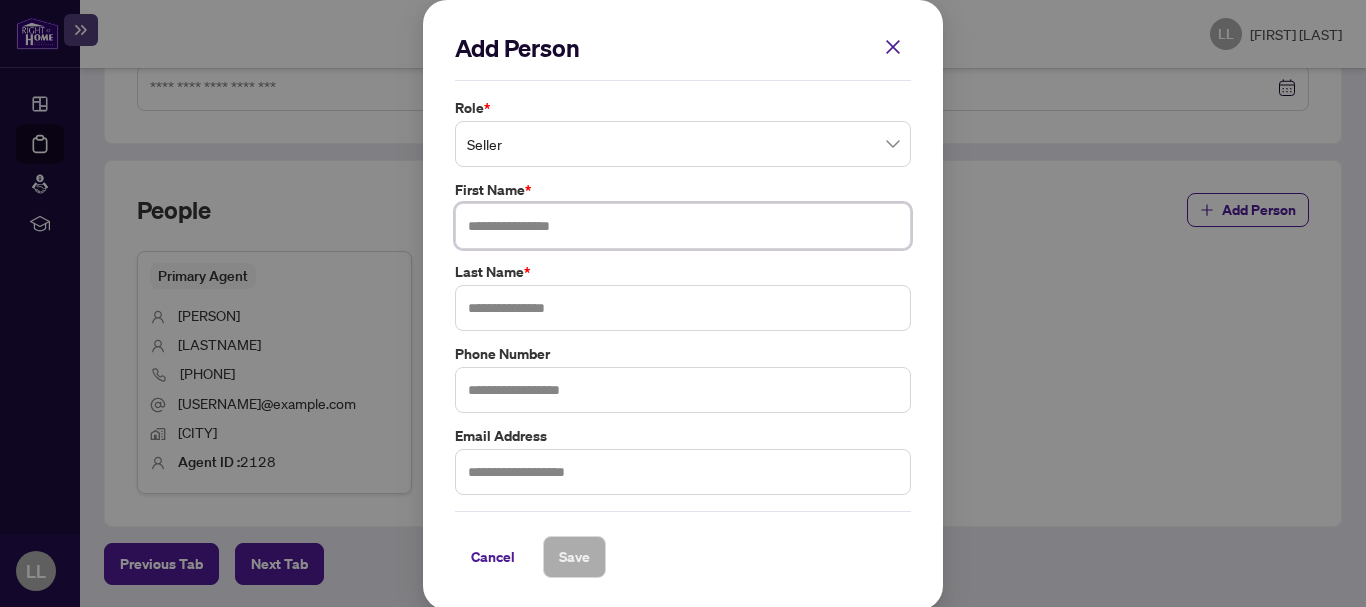 click at bounding box center (683, 226) 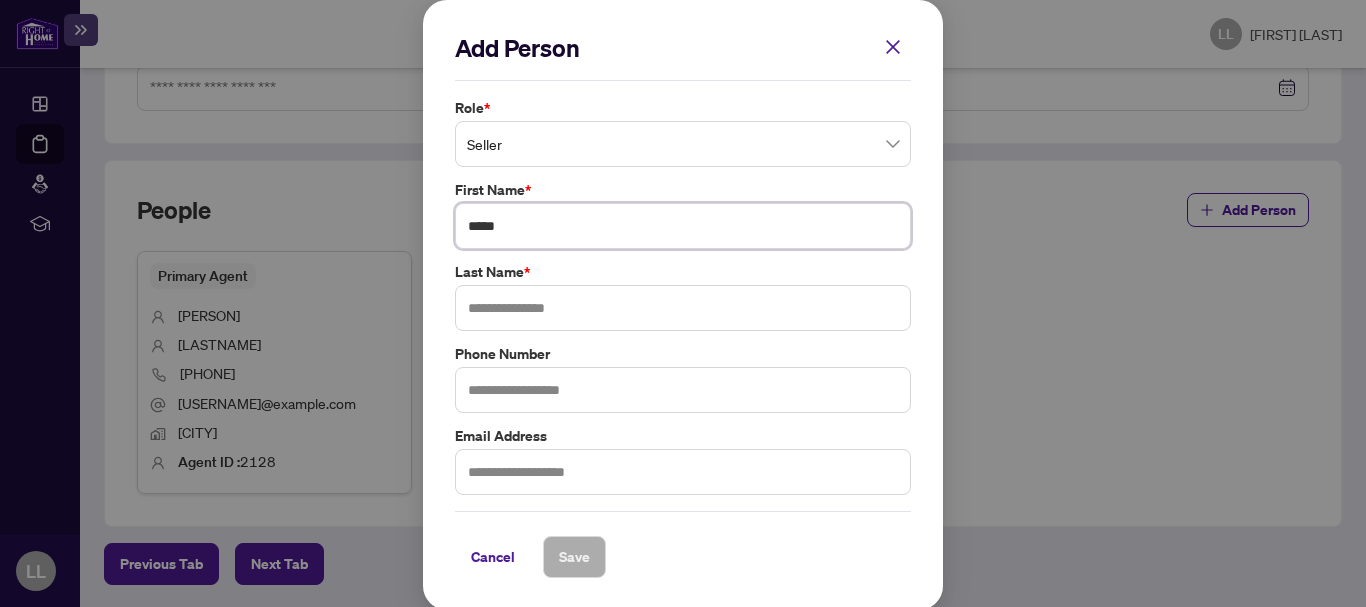 type on "*****" 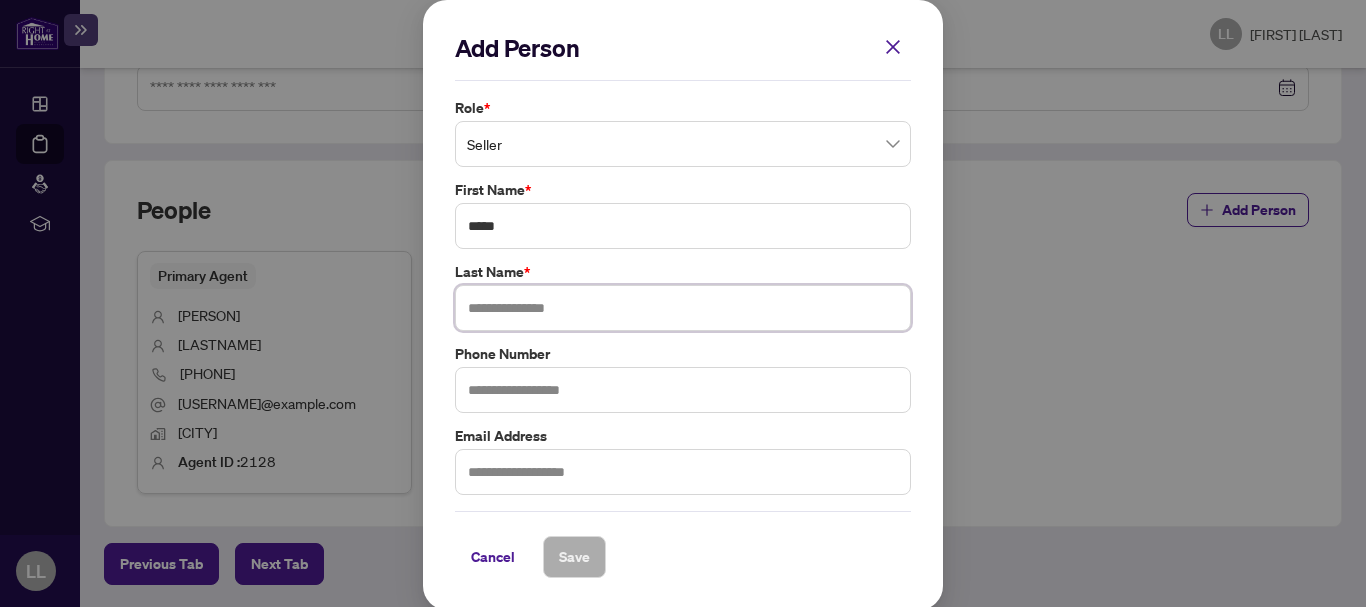 click at bounding box center (683, 308) 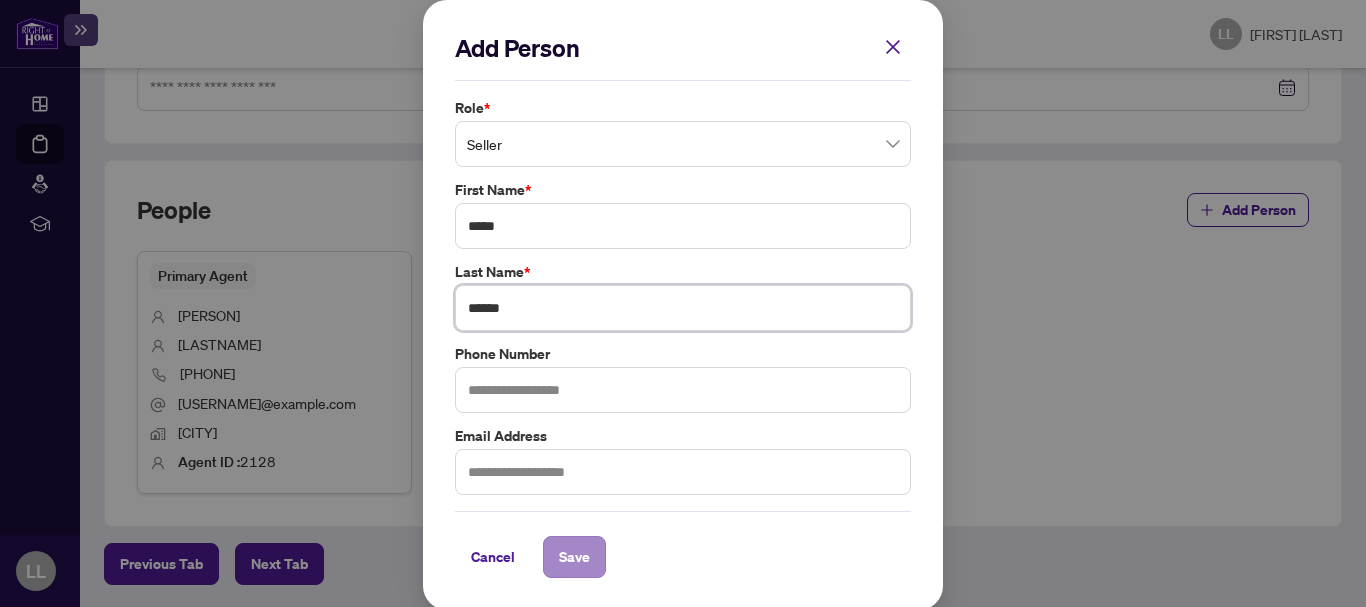 type on "******" 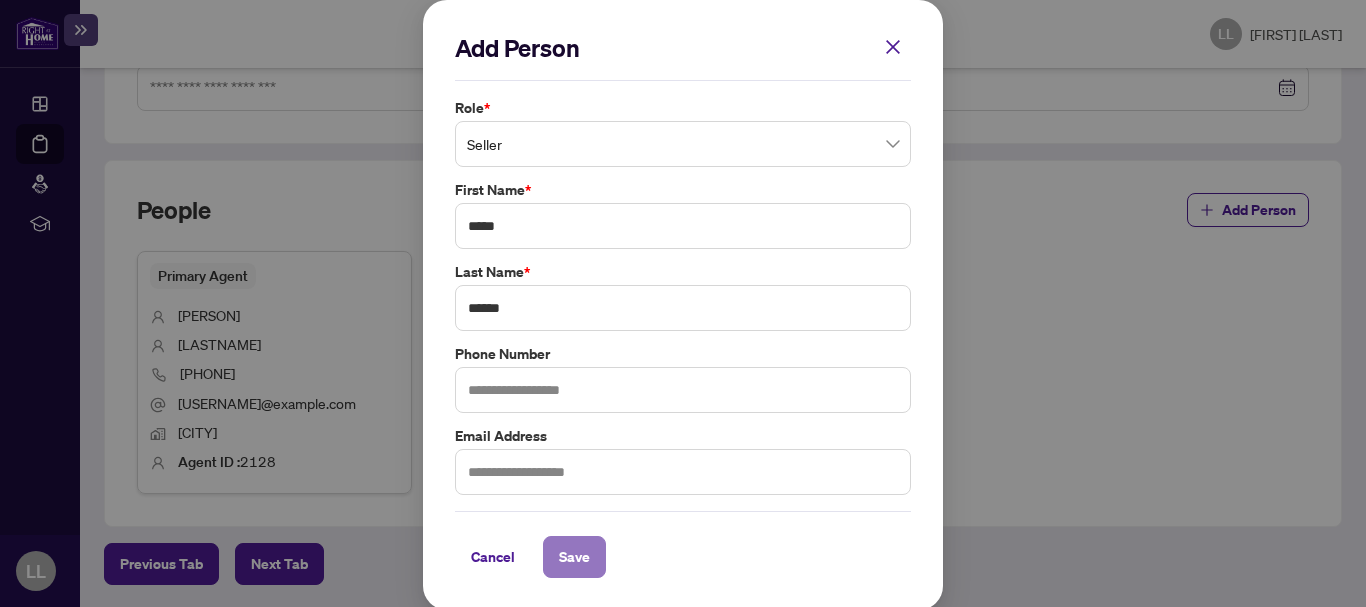 click on "Save" at bounding box center [574, 557] 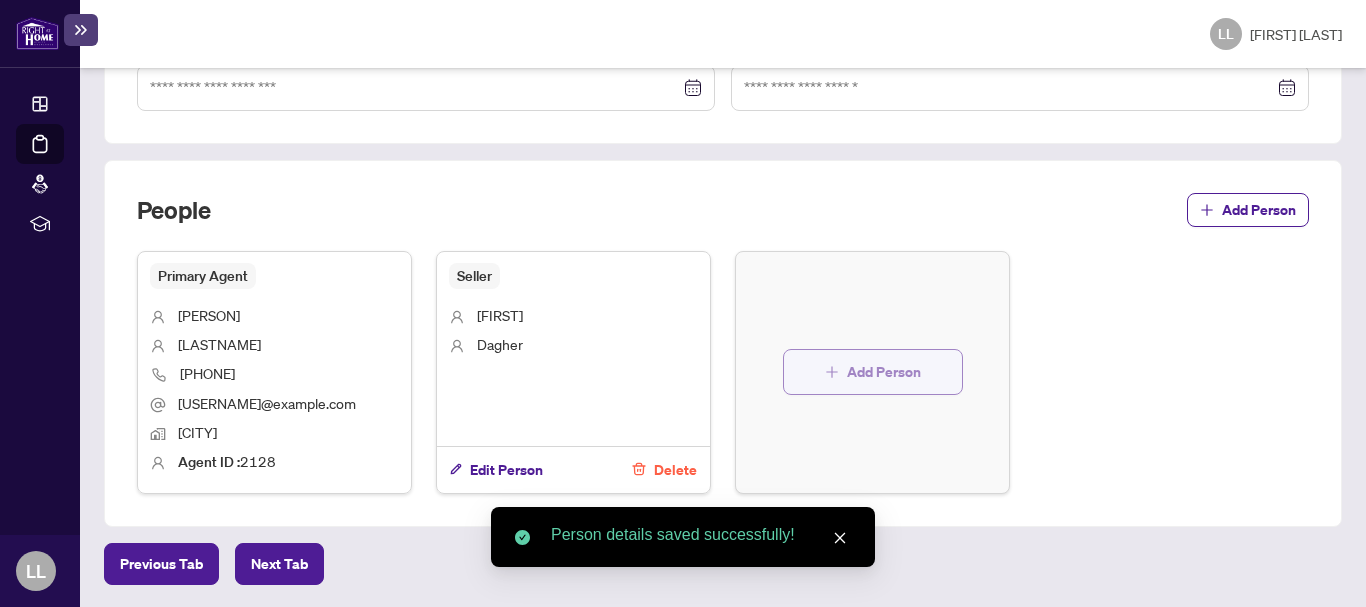 click on "Add Person" at bounding box center [873, 372] 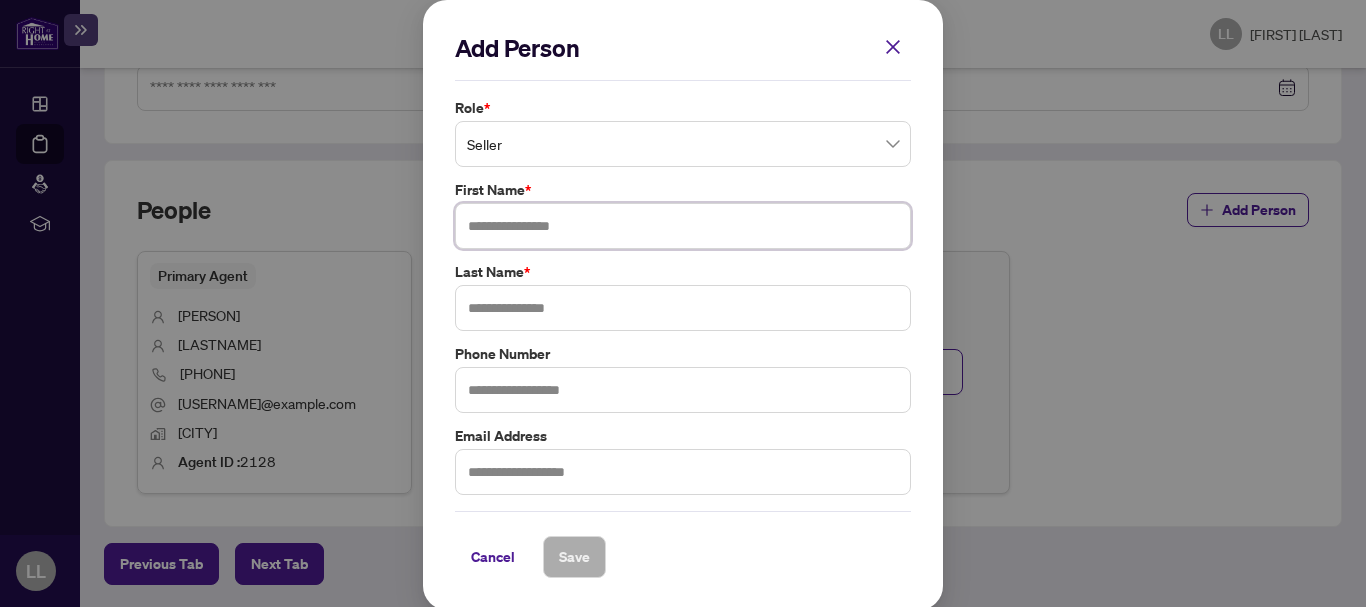 click at bounding box center [683, 226] 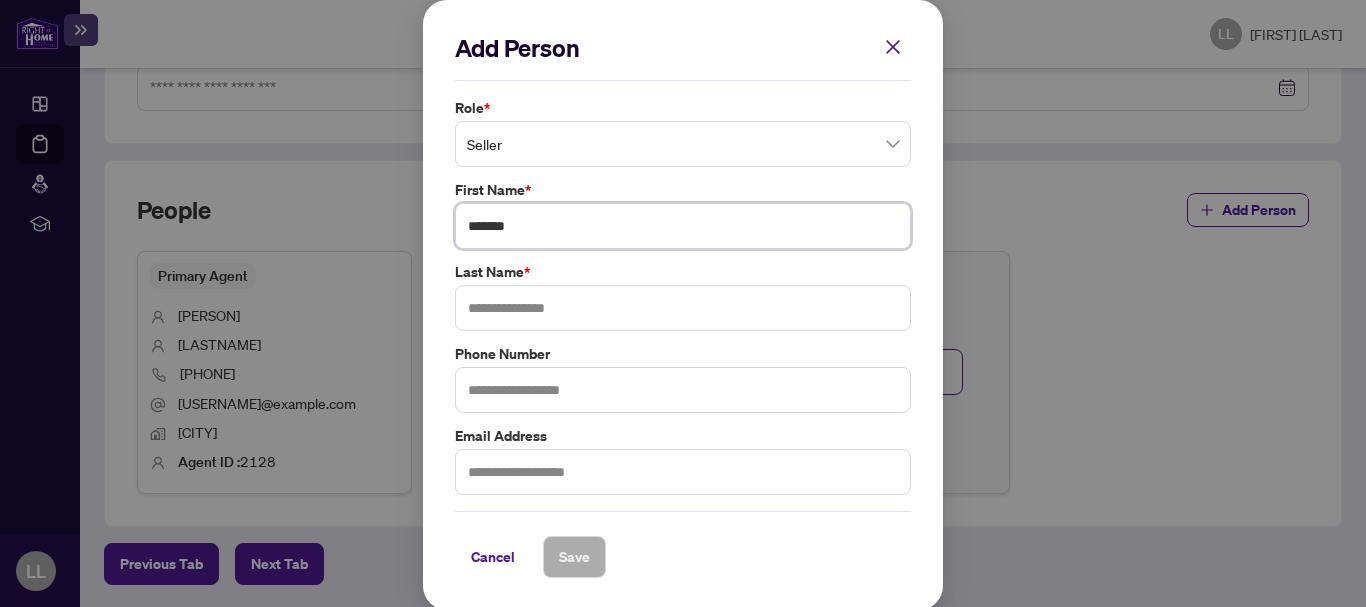 type on "*******" 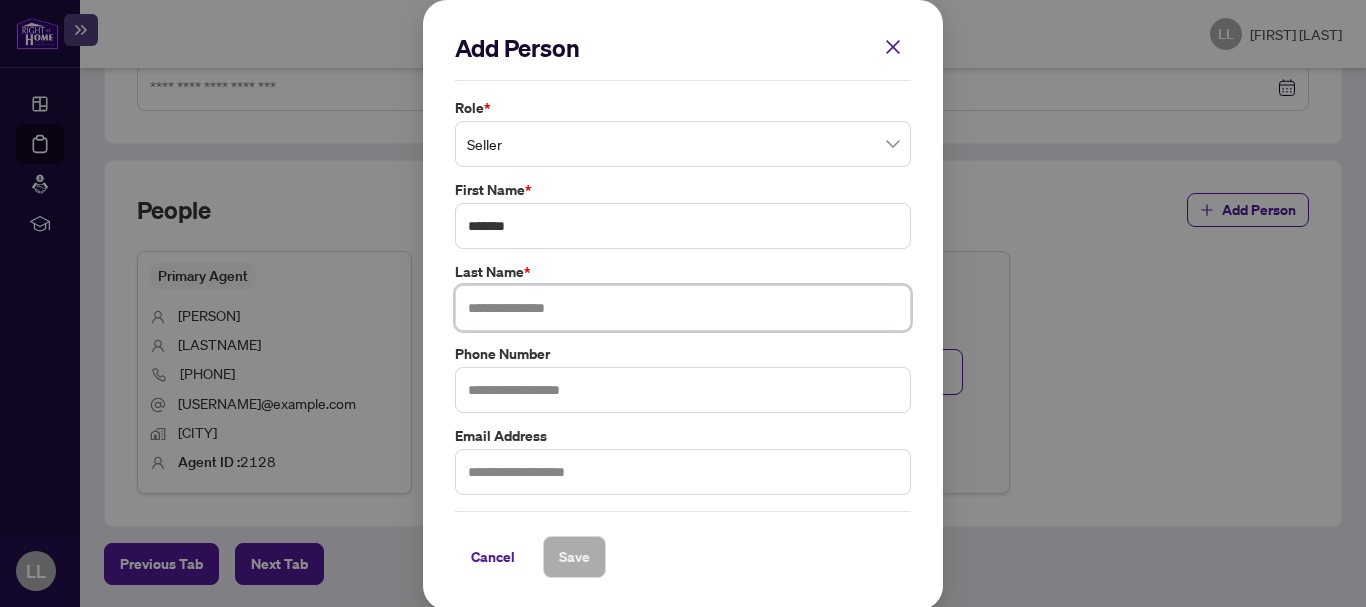 click at bounding box center [683, 308] 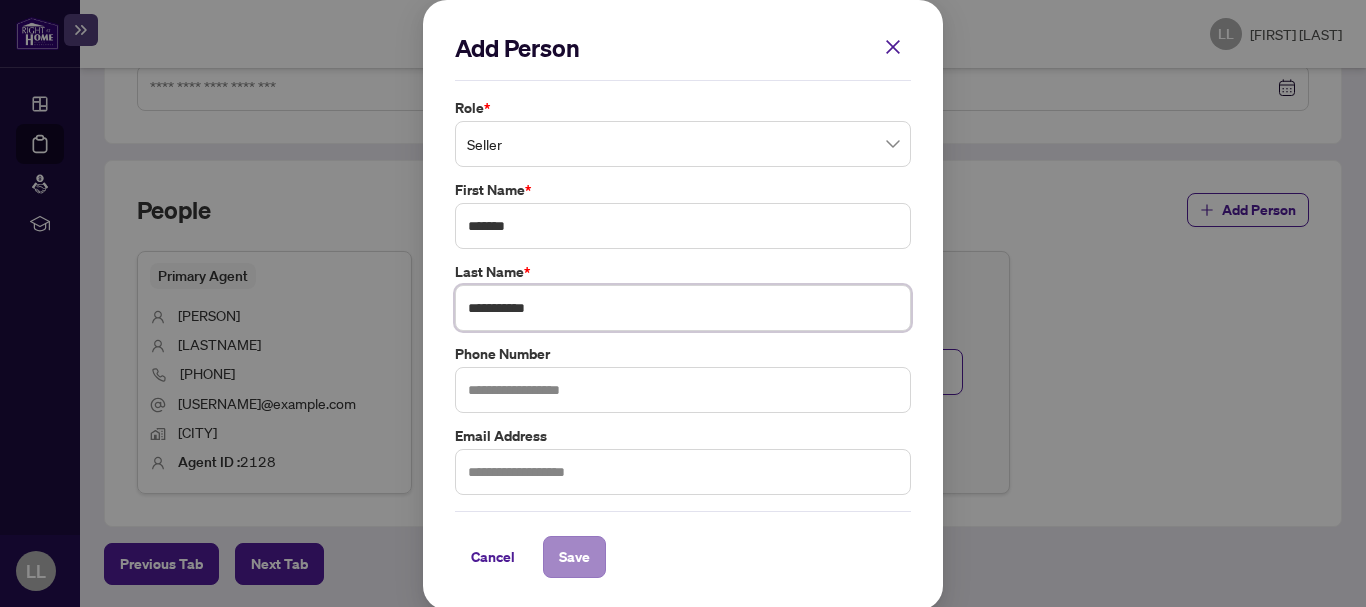 type on "**********" 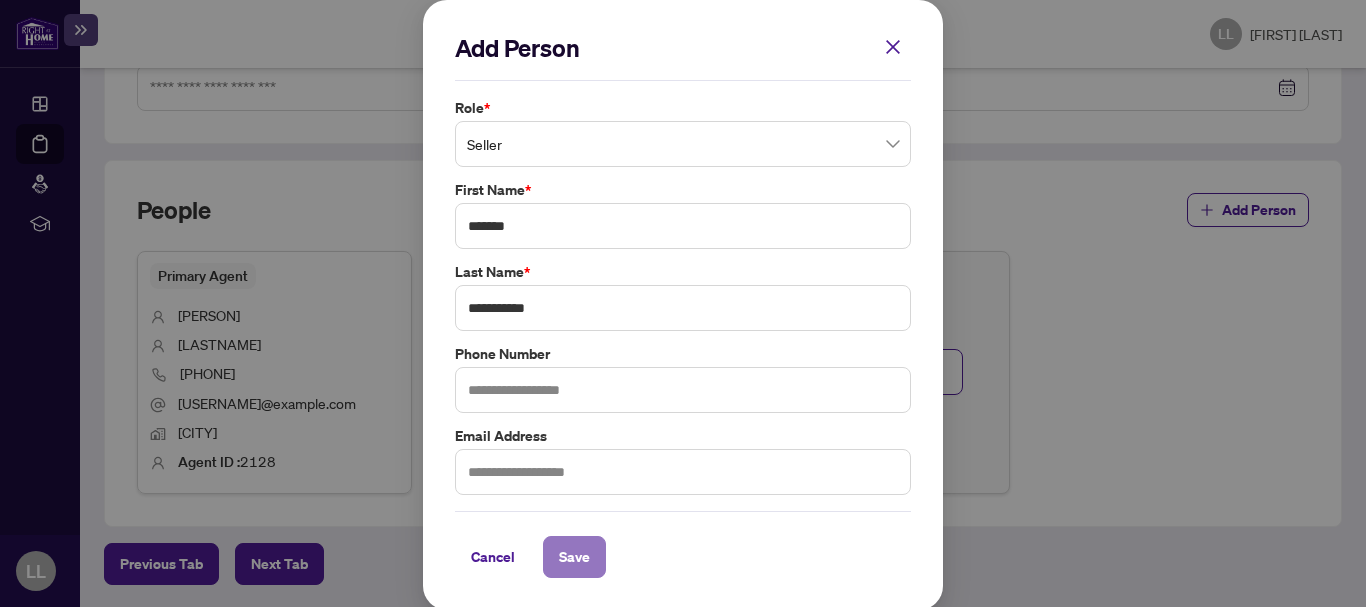 click on "Save" at bounding box center (574, 557) 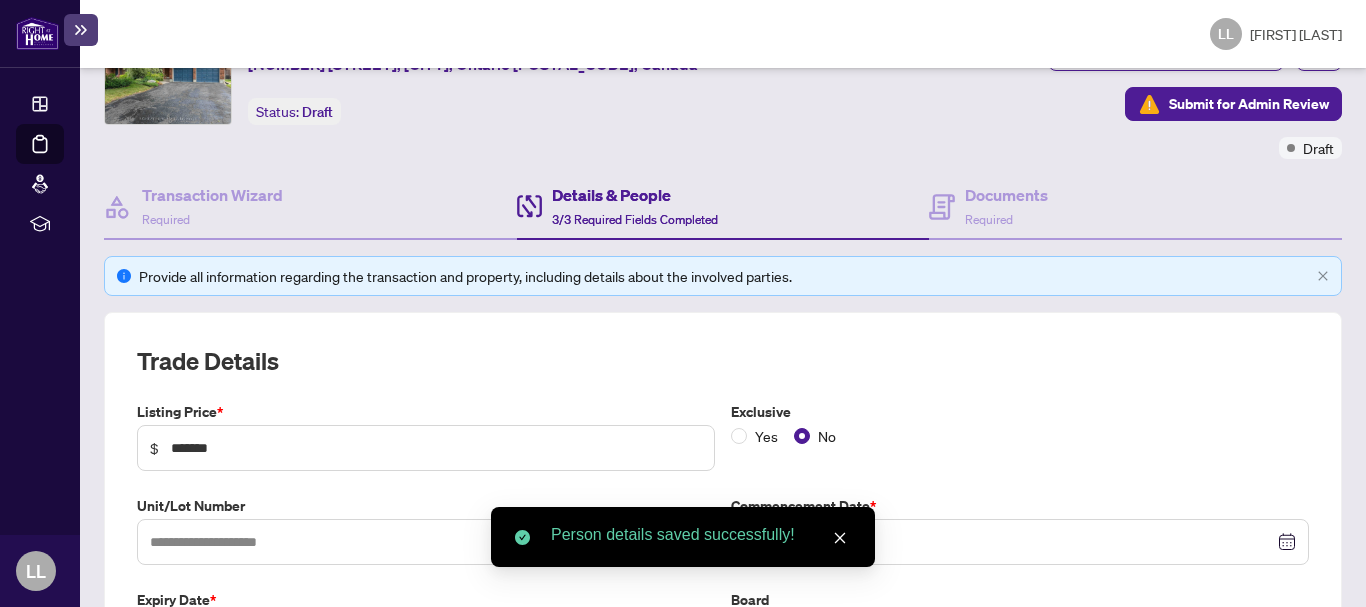 scroll, scrollTop: 0, scrollLeft: 0, axis: both 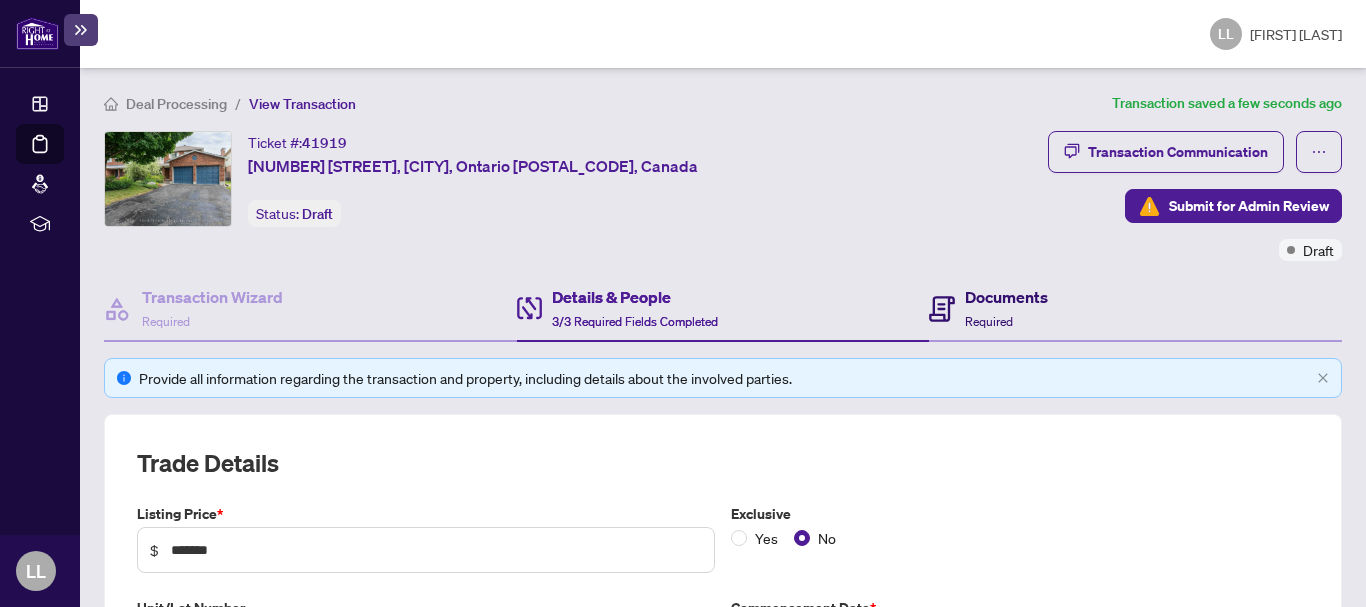 click on "Documents" at bounding box center [1006, 297] 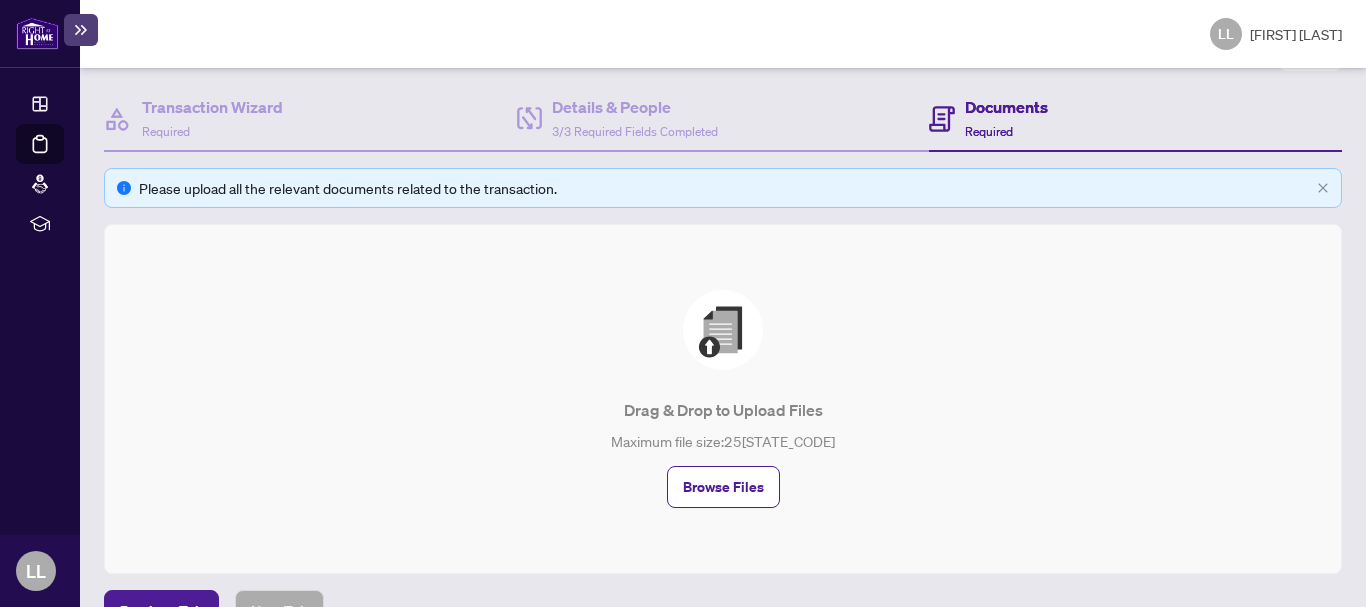 scroll, scrollTop: 238, scrollLeft: 0, axis: vertical 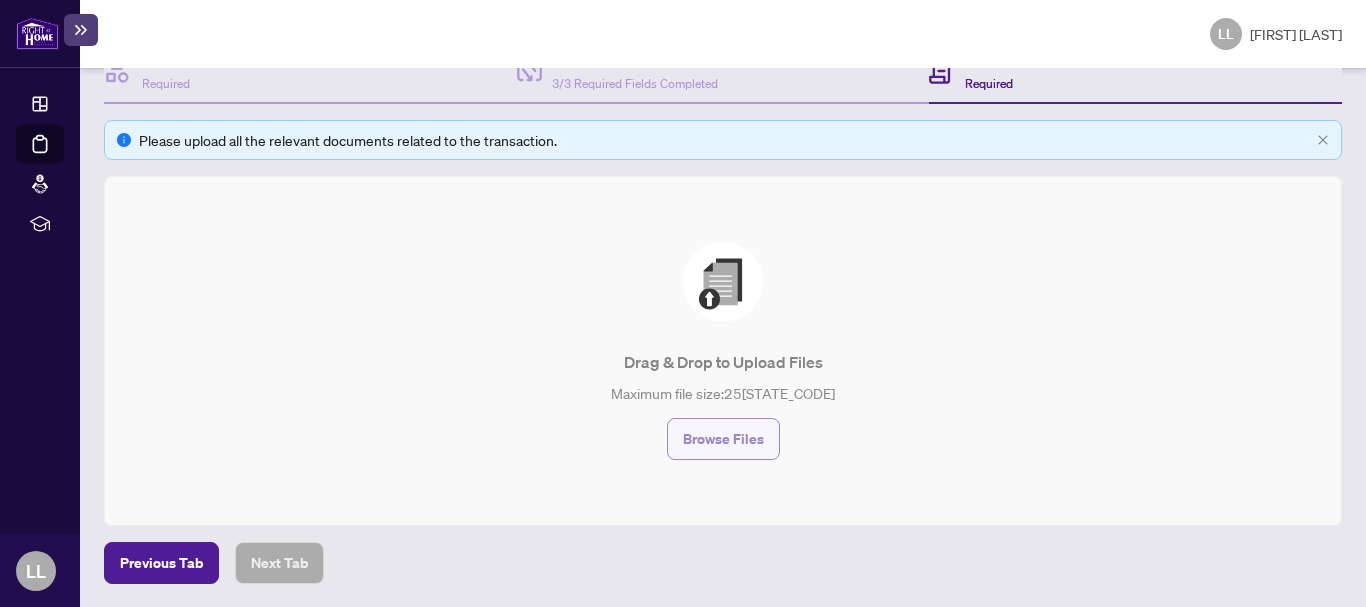 click on "Browse Files" at bounding box center [723, 439] 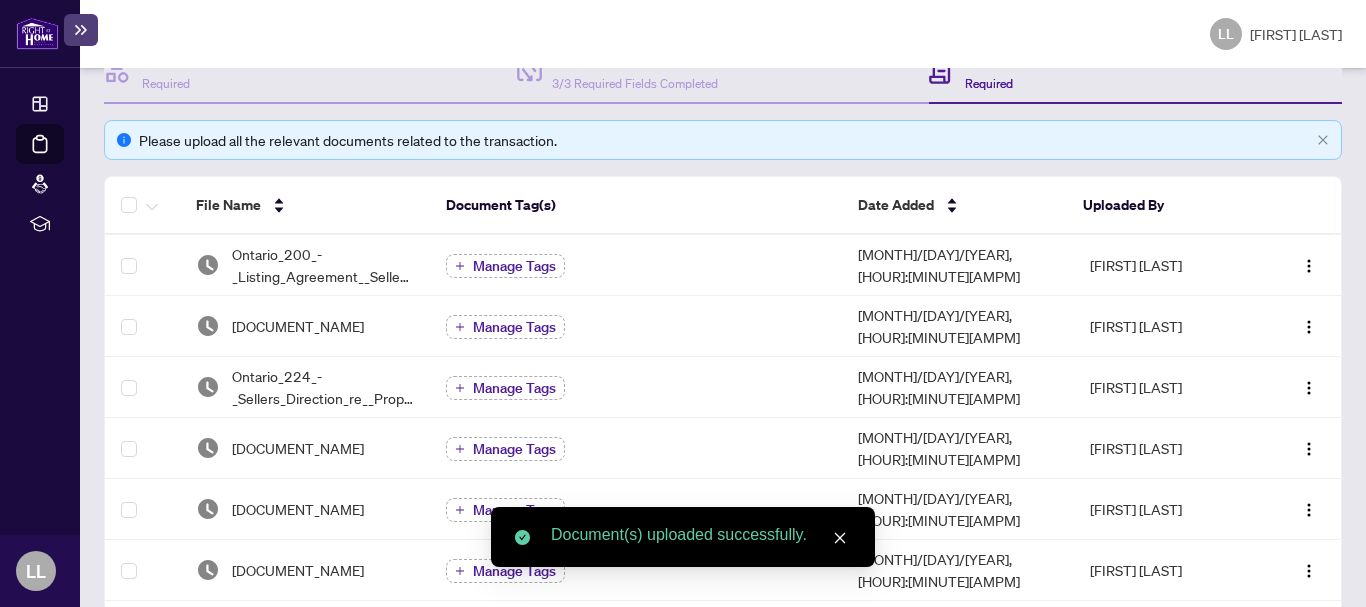 click at bounding box center [840, 538] 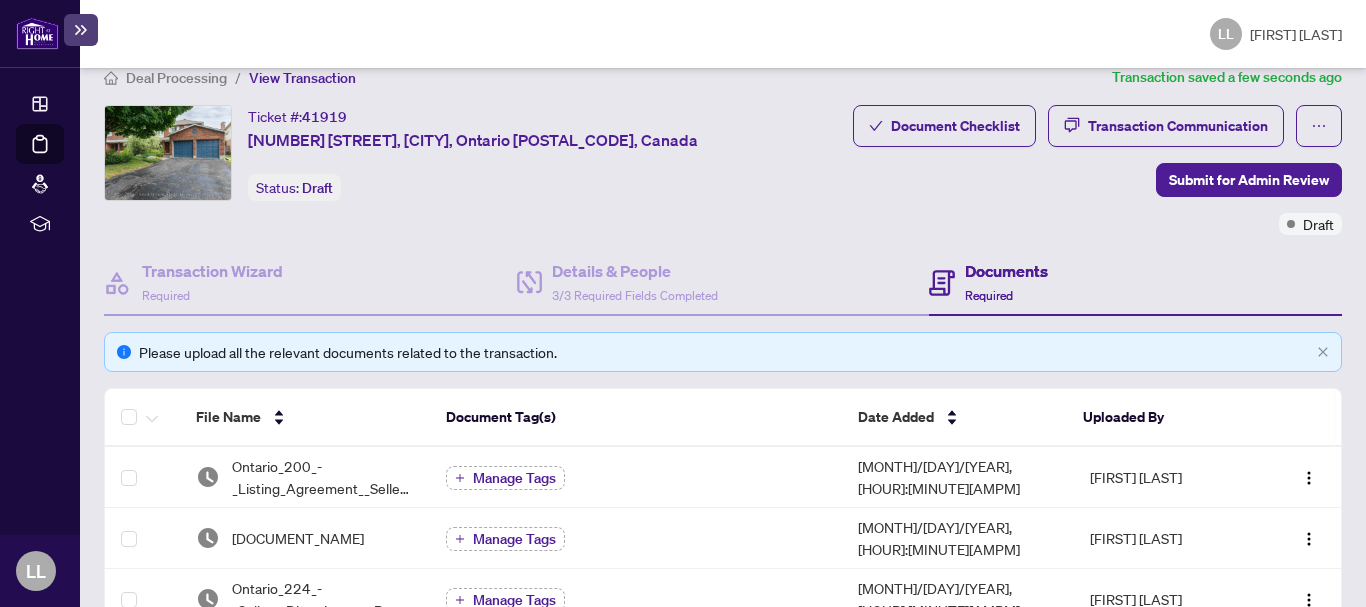 scroll, scrollTop: 0, scrollLeft: 0, axis: both 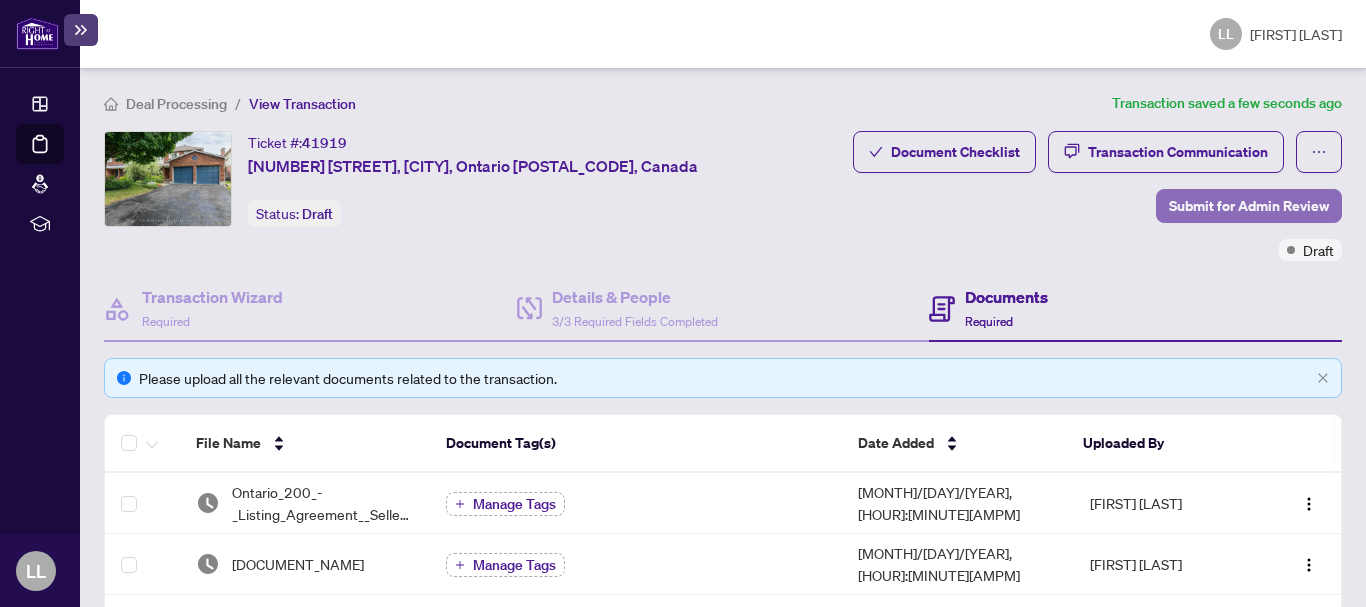 click on "Submit for Admin Review" at bounding box center [1249, 206] 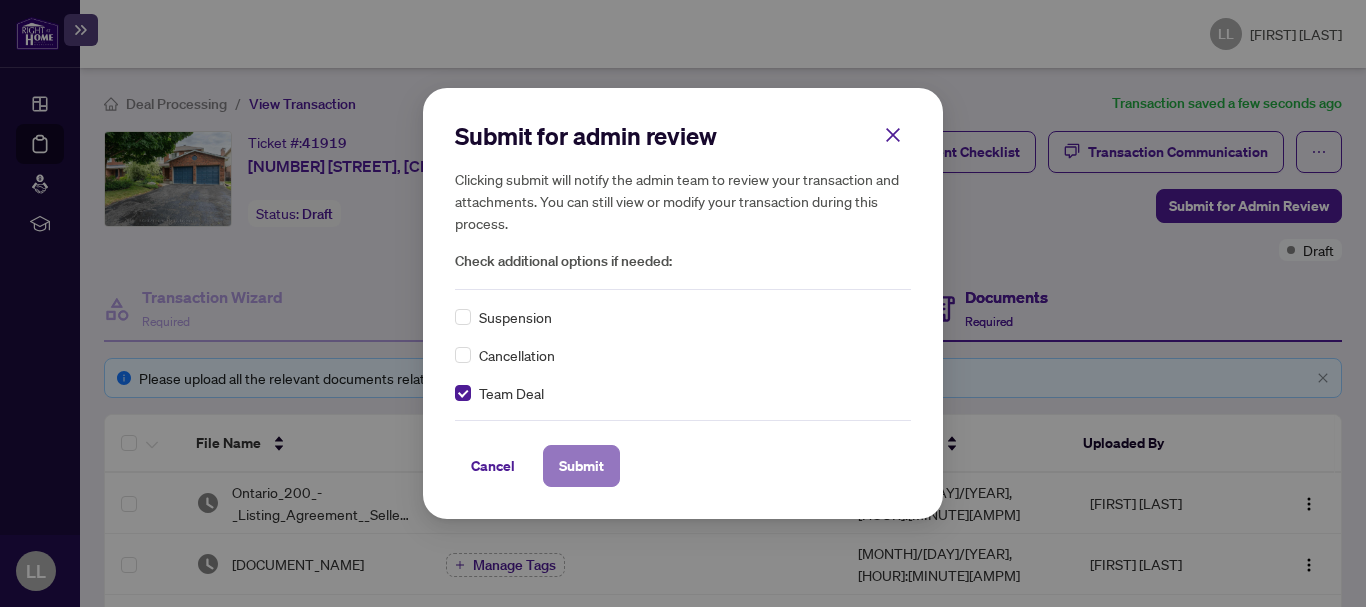 click on "Submit" at bounding box center [581, 466] 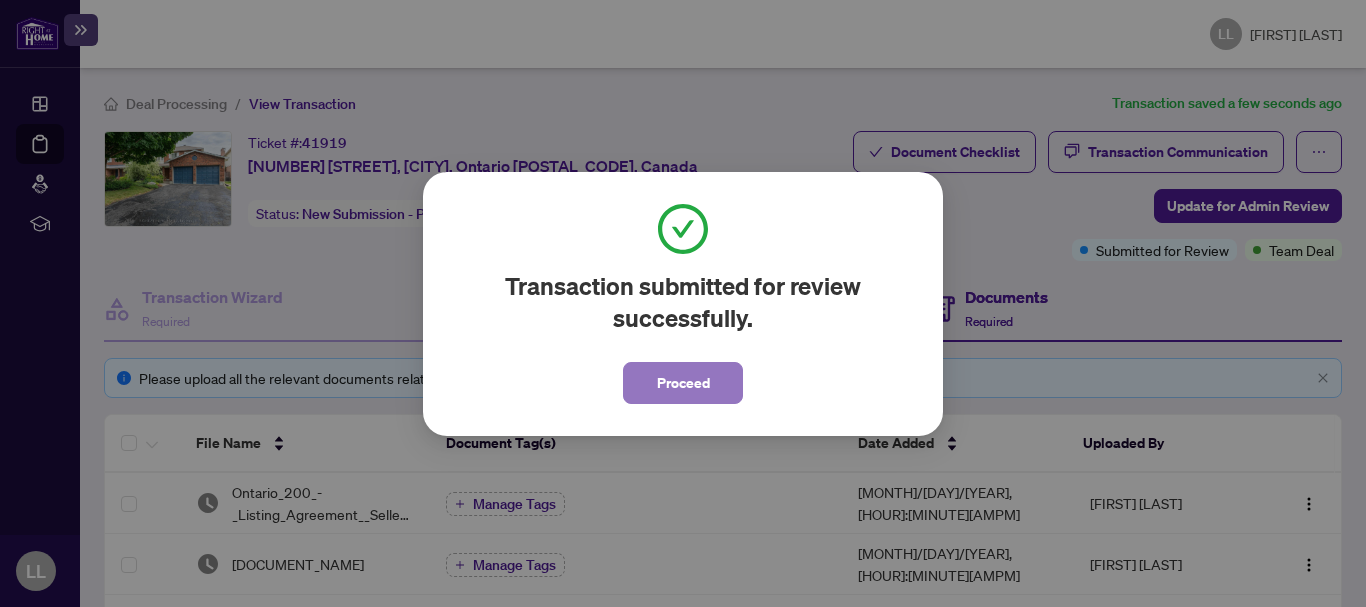 click on "Proceed" at bounding box center [683, 383] 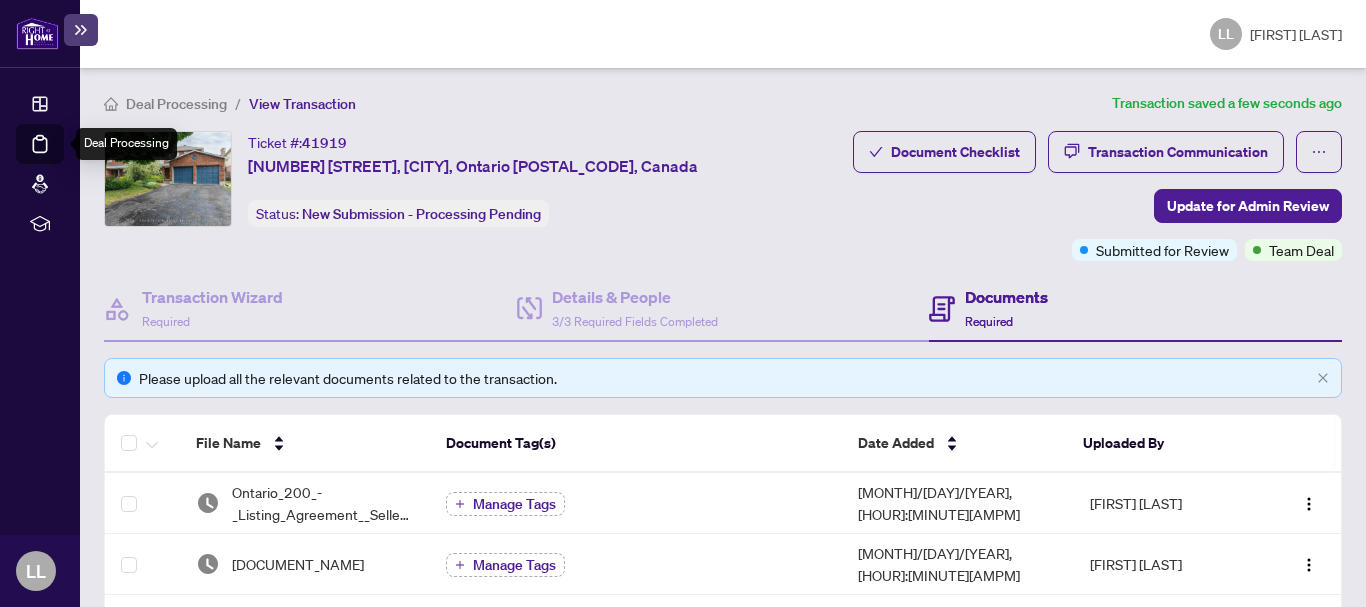 click on "Deal Processing" at bounding box center [63, 158] 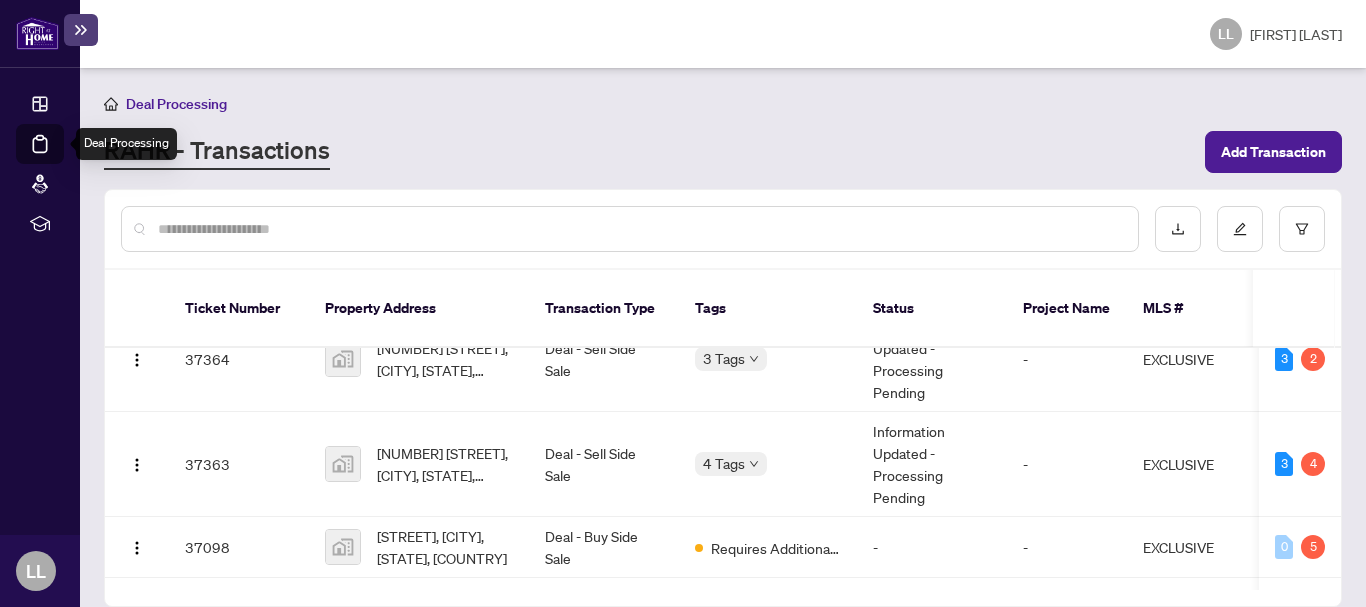 scroll, scrollTop: 413, scrollLeft: 0, axis: vertical 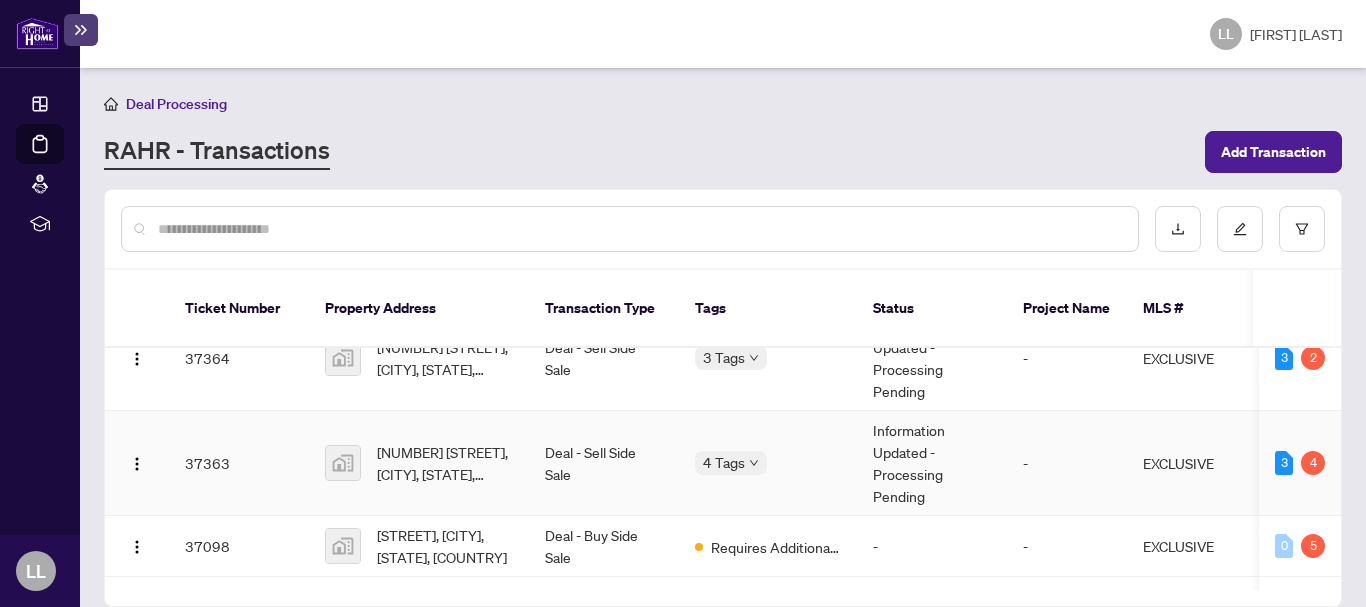 click on "37363" at bounding box center [239, 463] 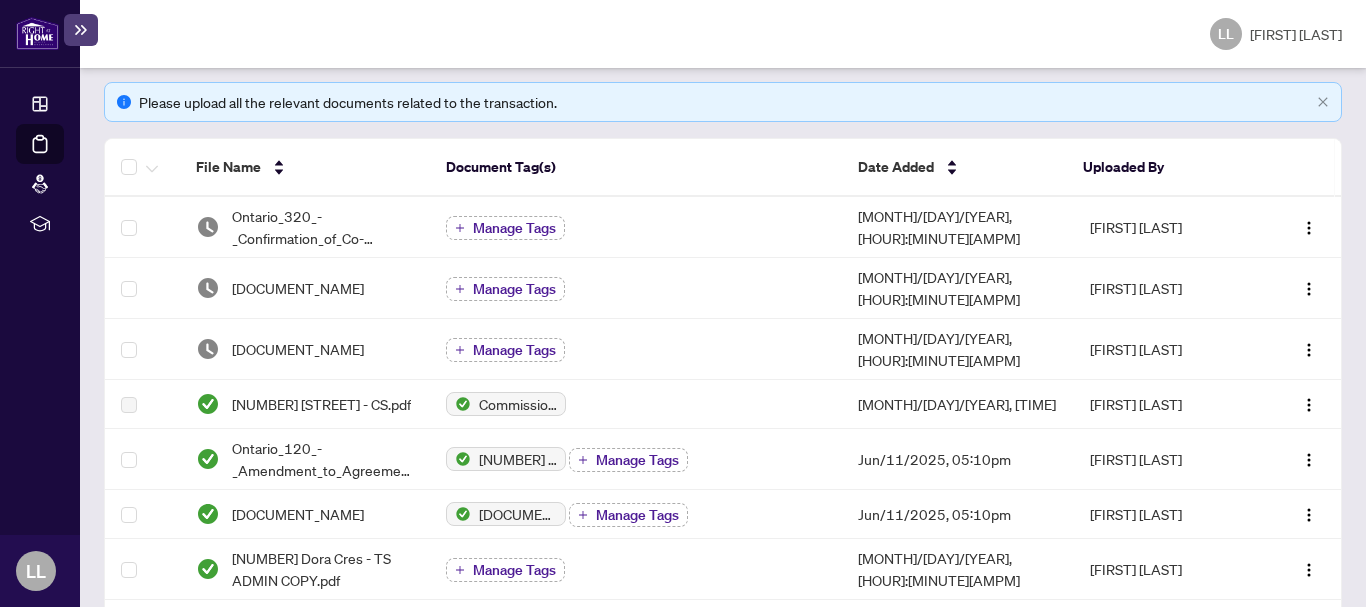 scroll, scrollTop: 275, scrollLeft: 0, axis: vertical 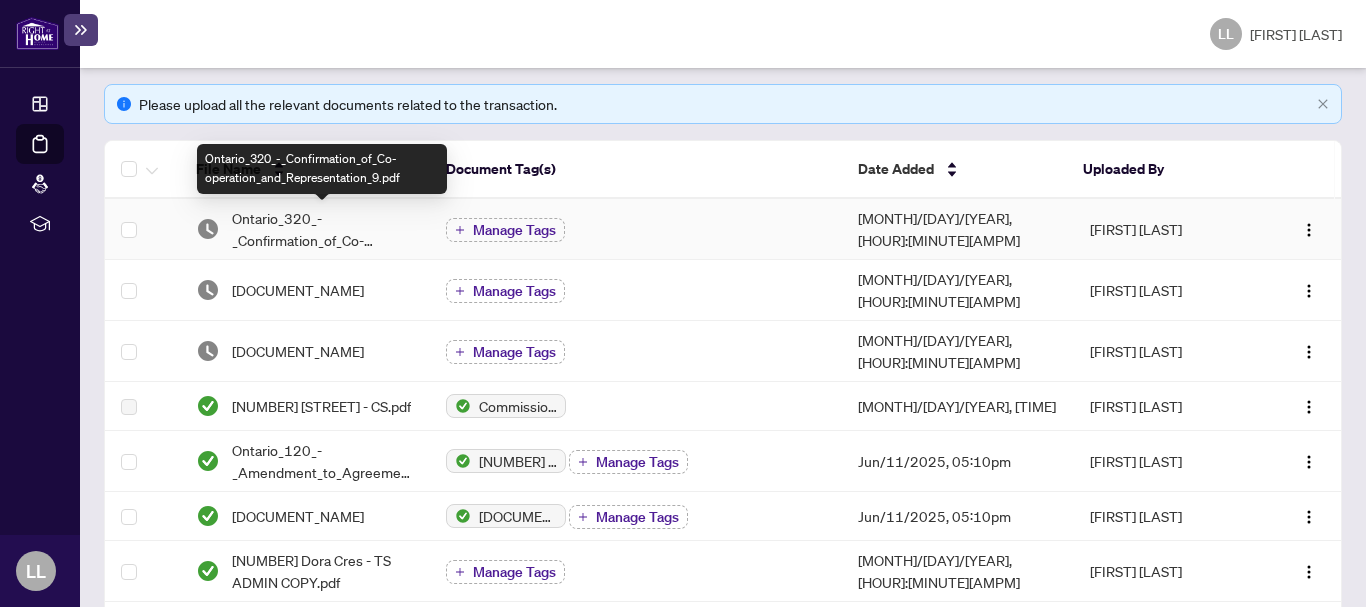 click on "Ontario_320_-_Confirmation_of_Co-operation_and_Representation_9.pdf" at bounding box center (323, 229) 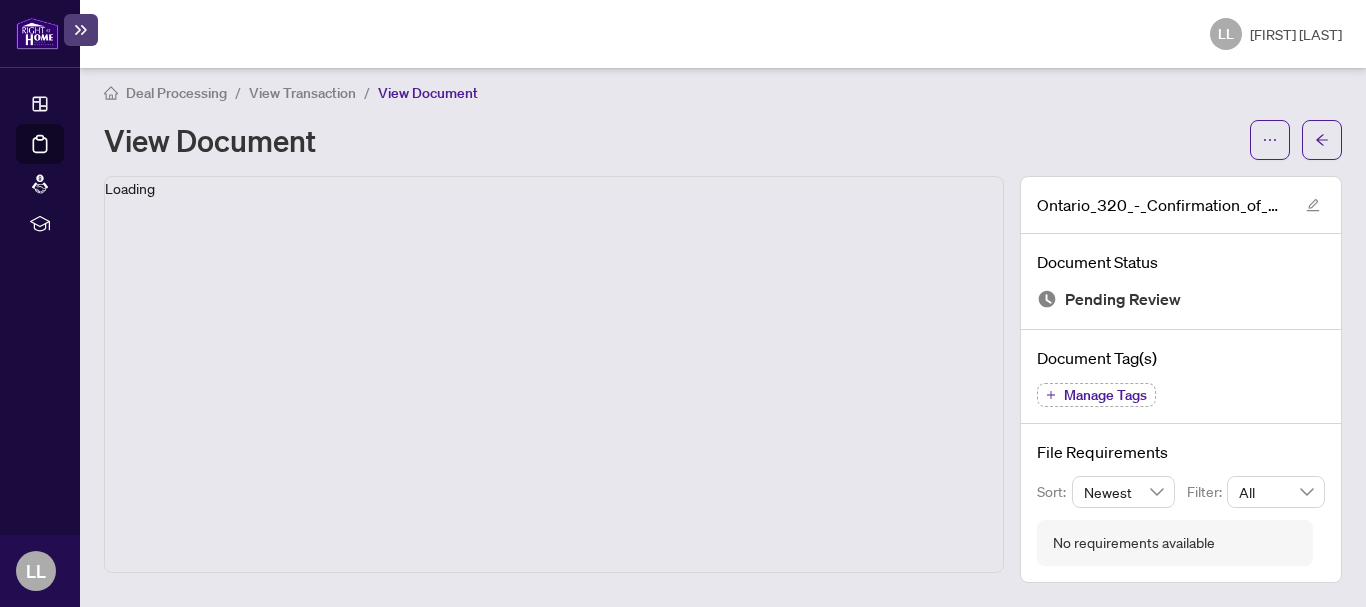 scroll, scrollTop: 10, scrollLeft: 0, axis: vertical 